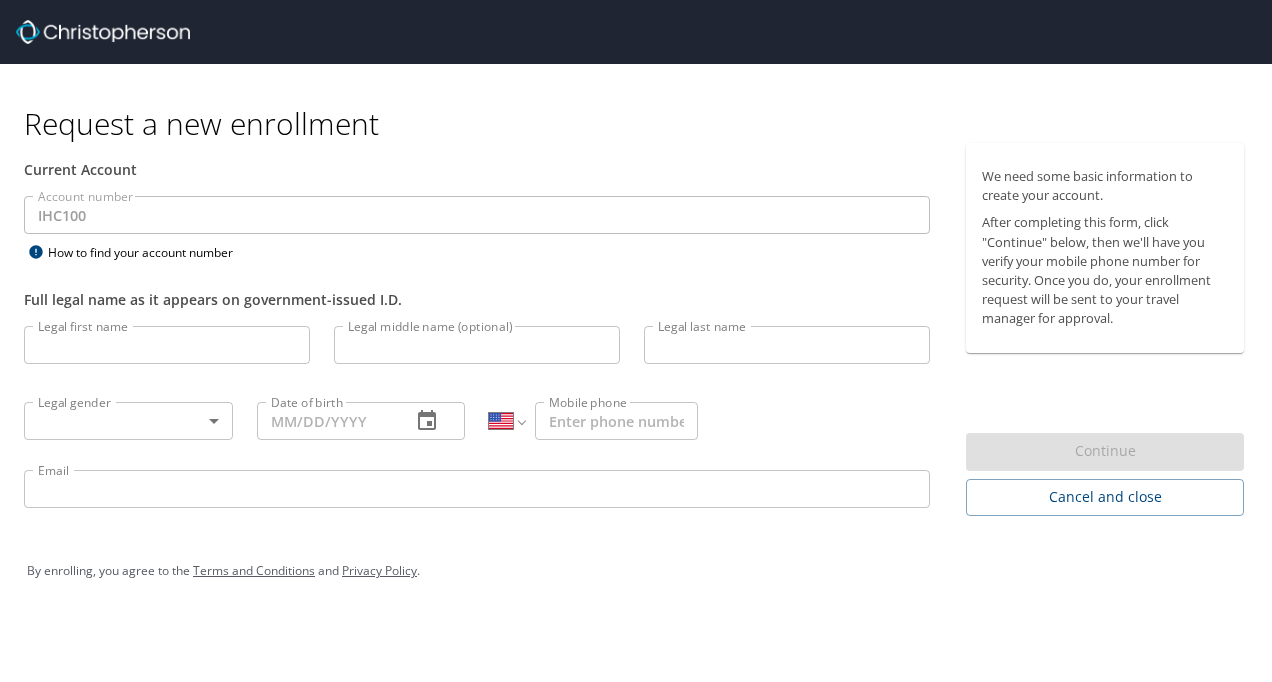 select on "US" 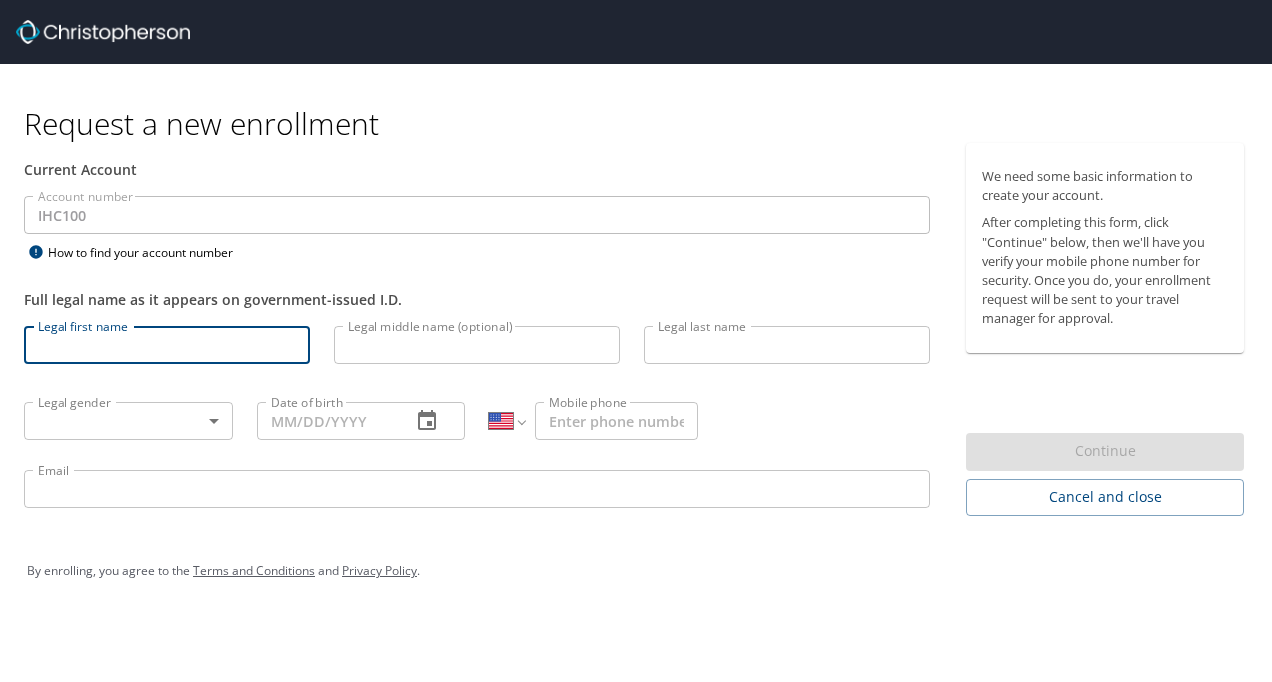 click on "Legal first name" at bounding box center (167, 345) 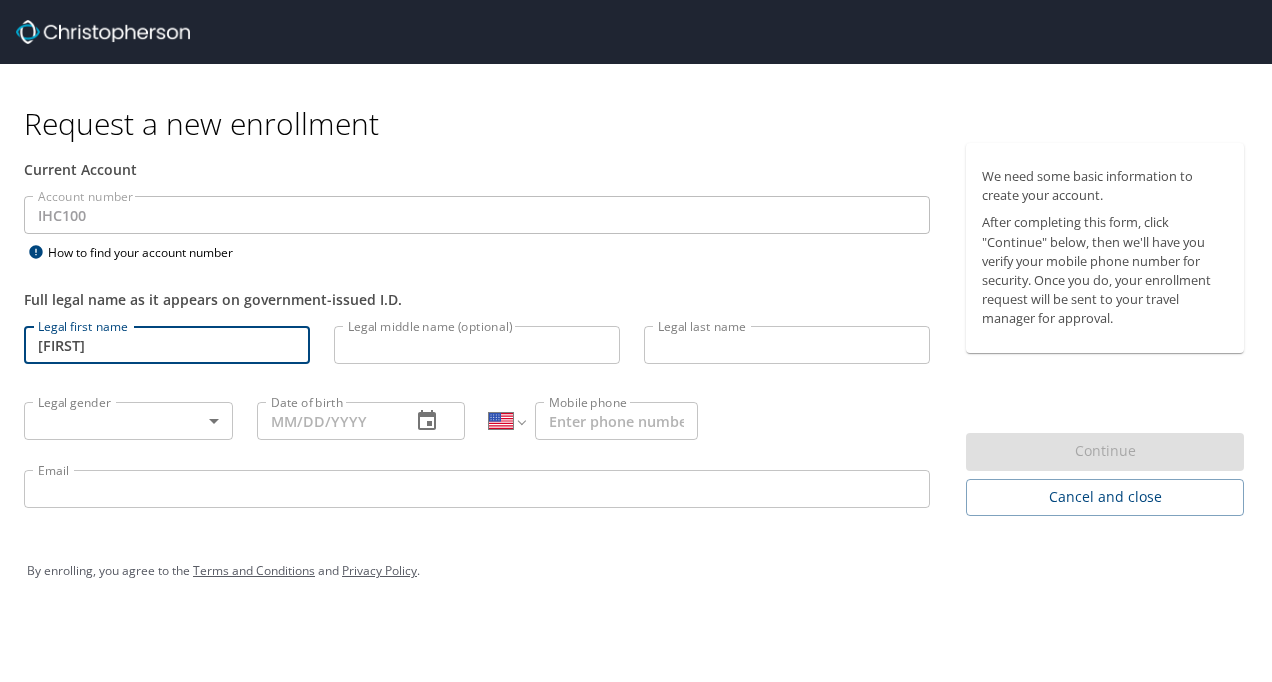 type on "[FIRST]" 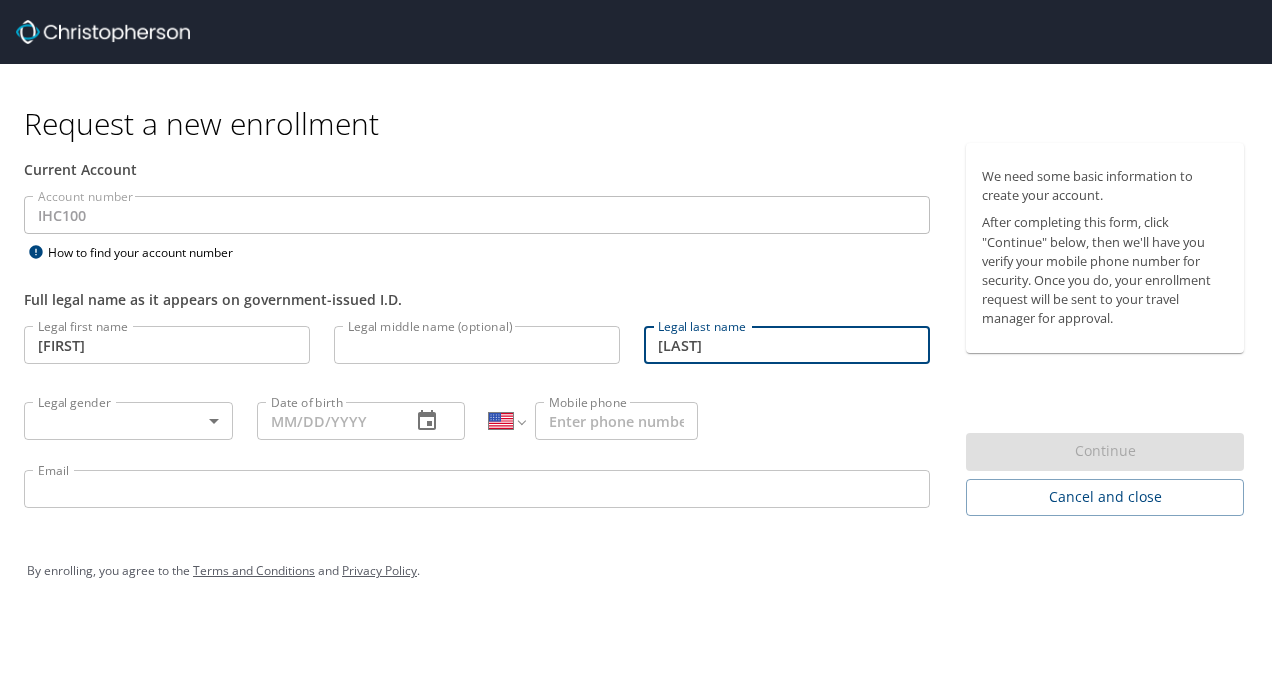 type on "[LAST]" 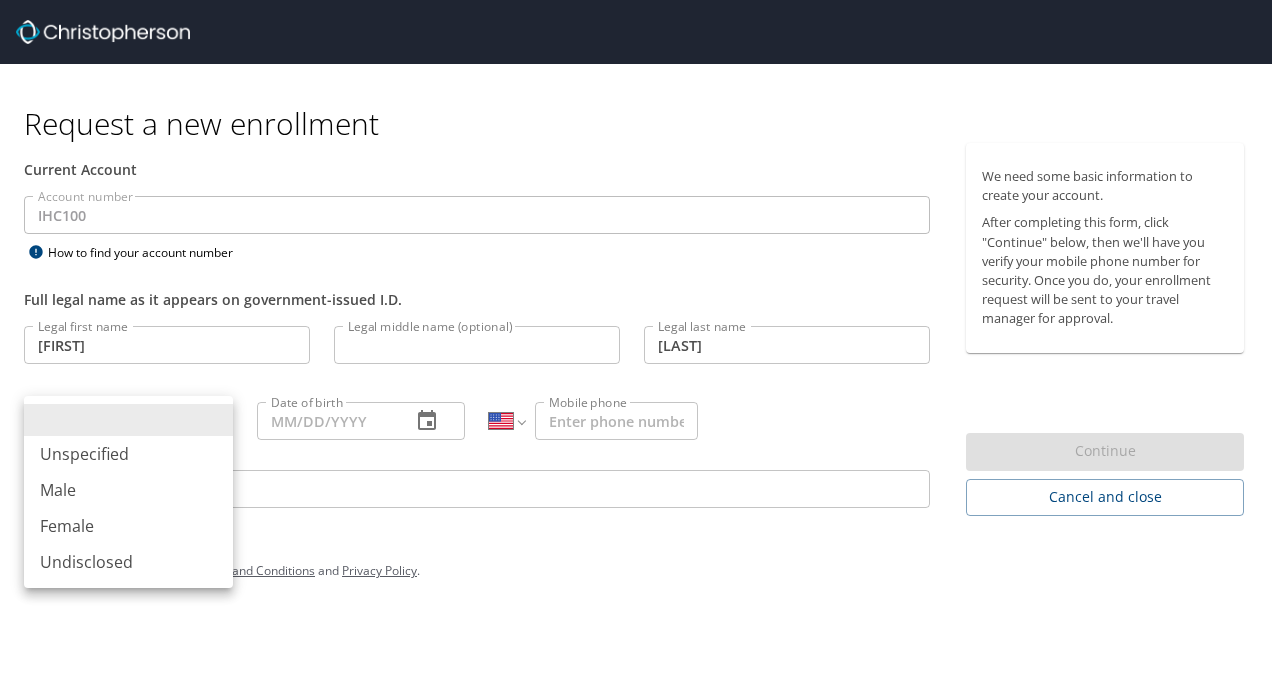 click on "Male" at bounding box center [128, 490] 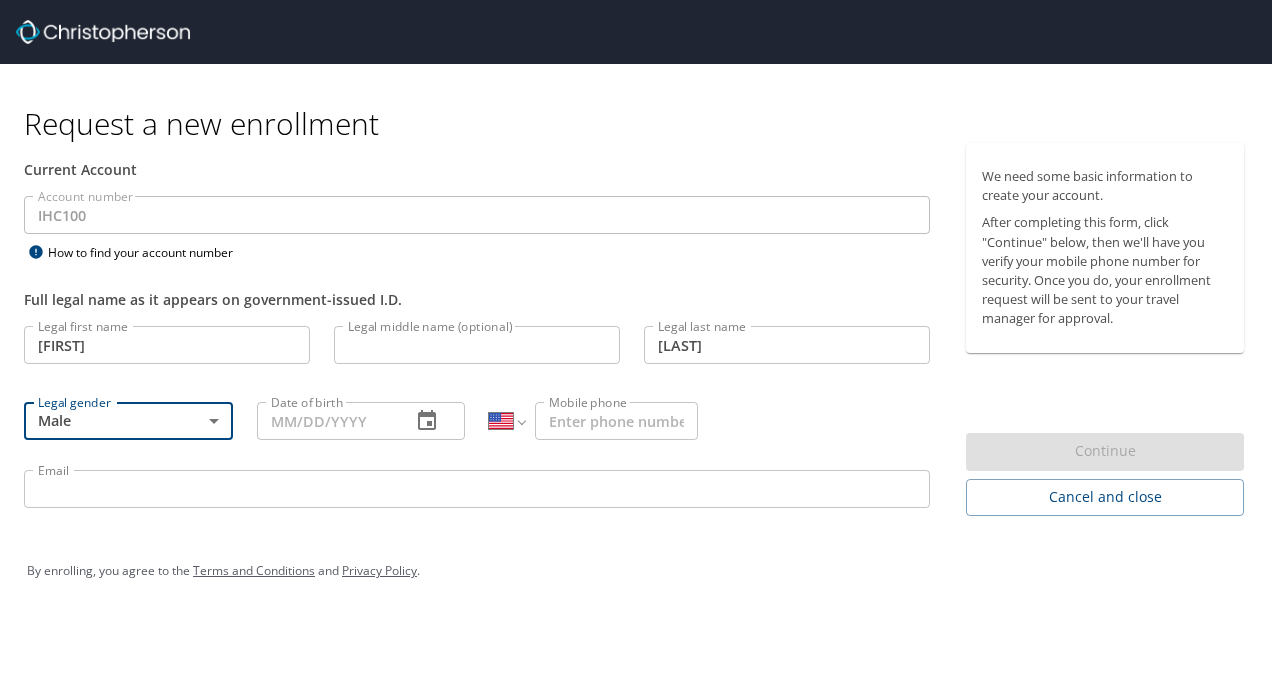 click on "Date of birth" at bounding box center [326, 421] 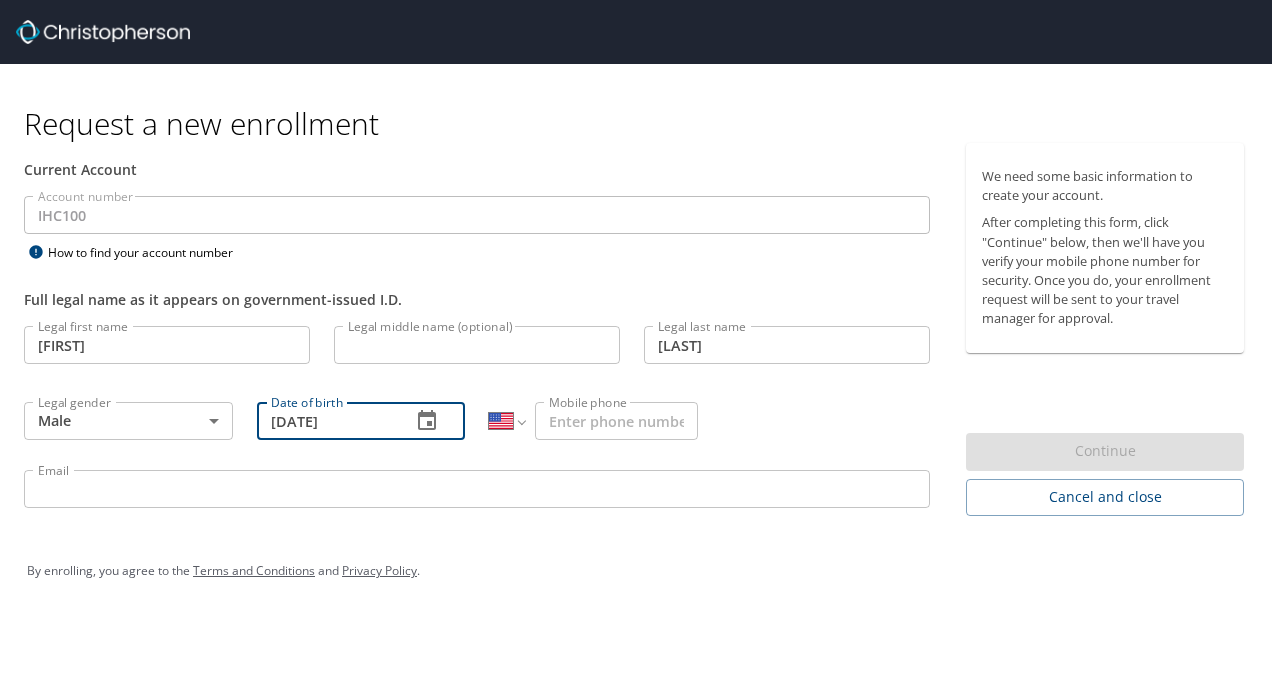 type on "11/29/1993" 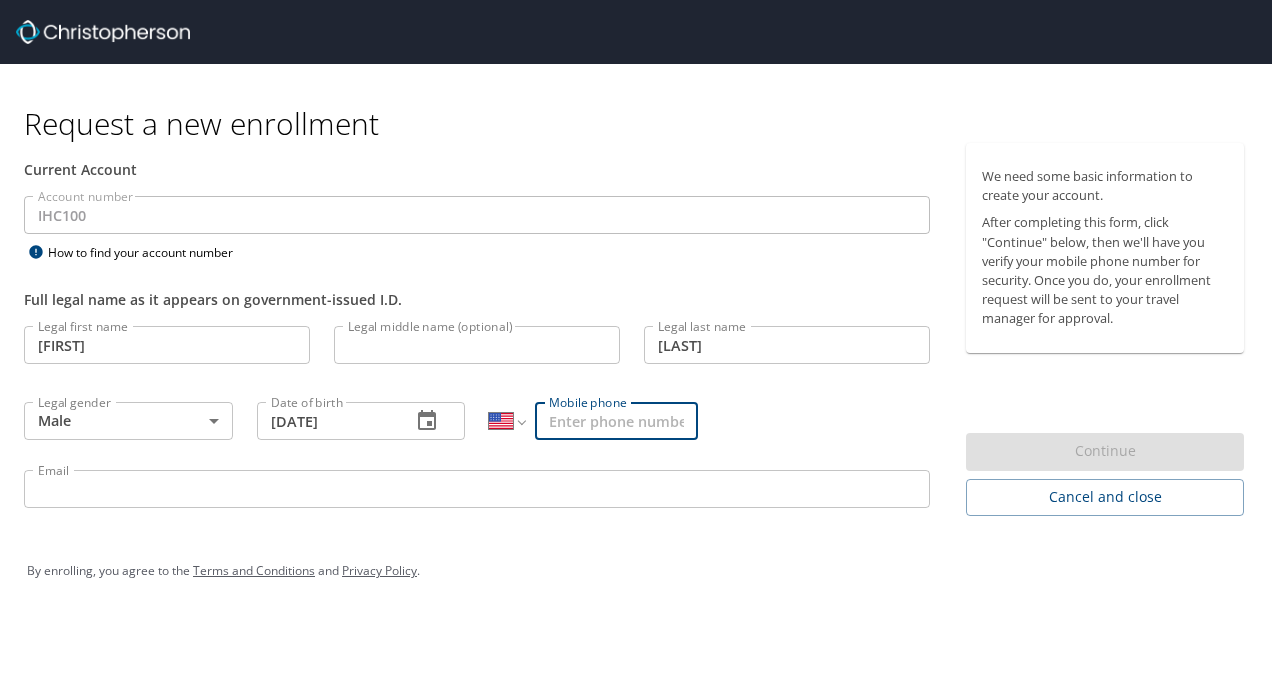 click on "Mobile phone" at bounding box center (616, 421) 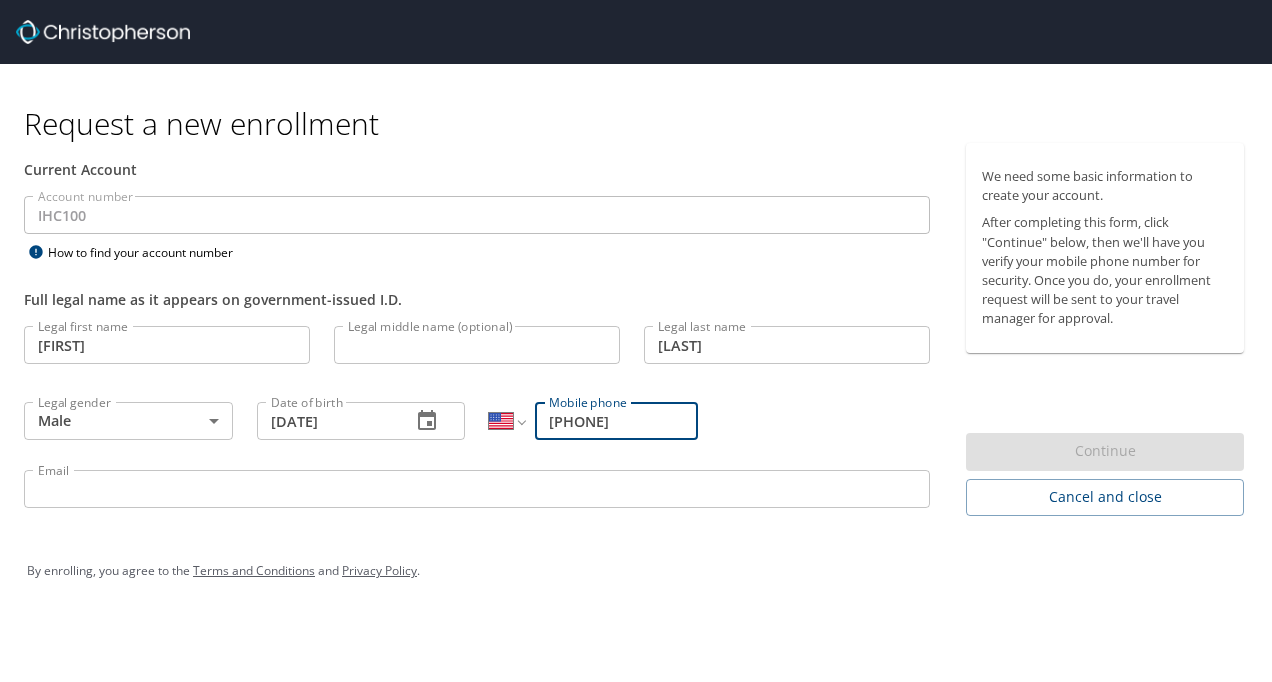 type on "(210) 505-3667" 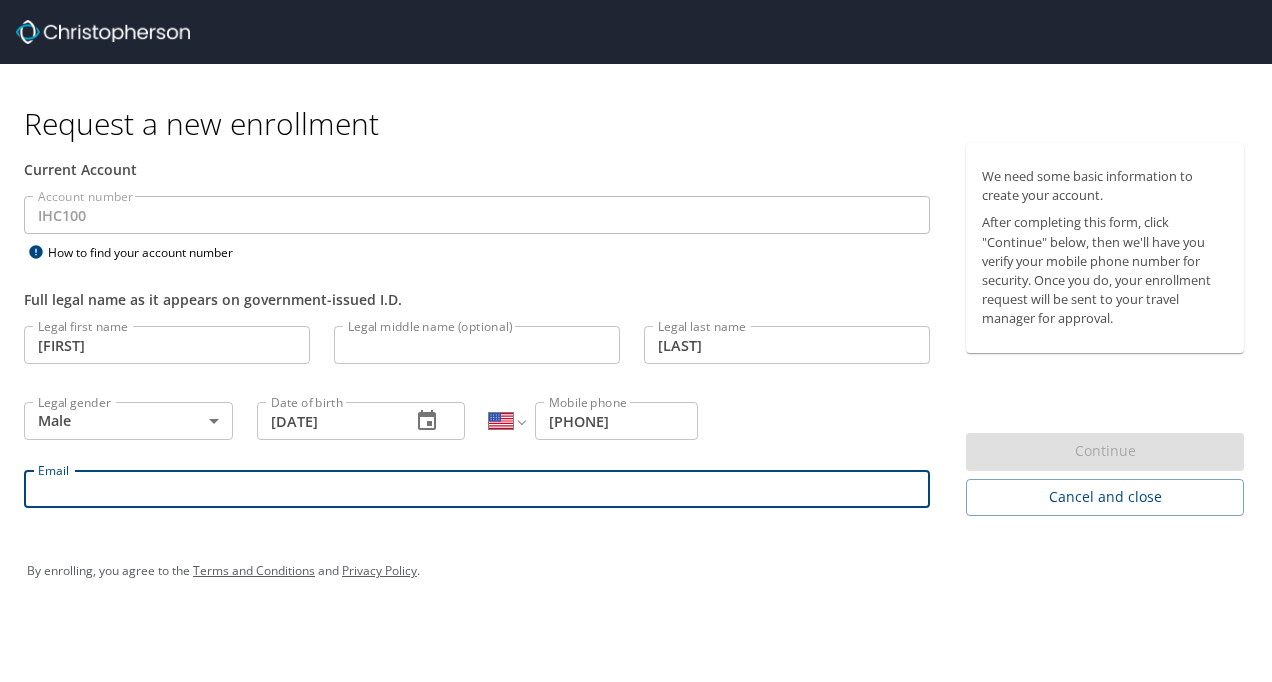 click on "Email" at bounding box center (477, 489) 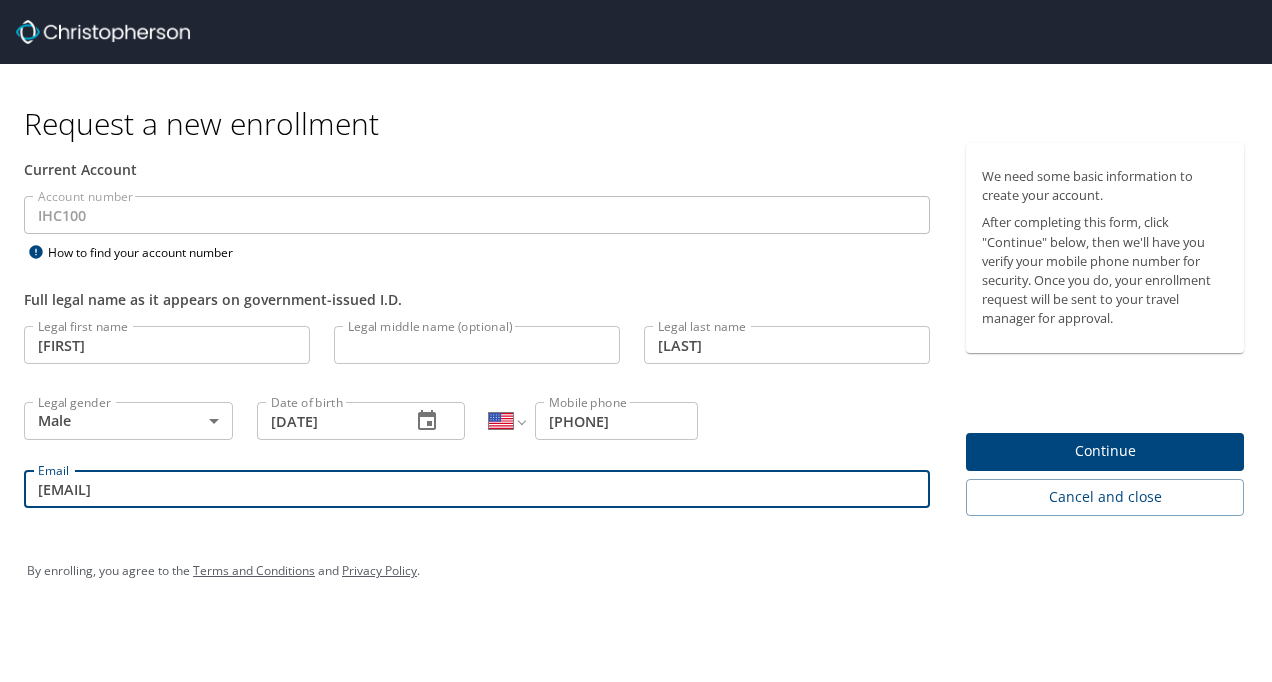 type on "kirill.sinitsin@imail.org" 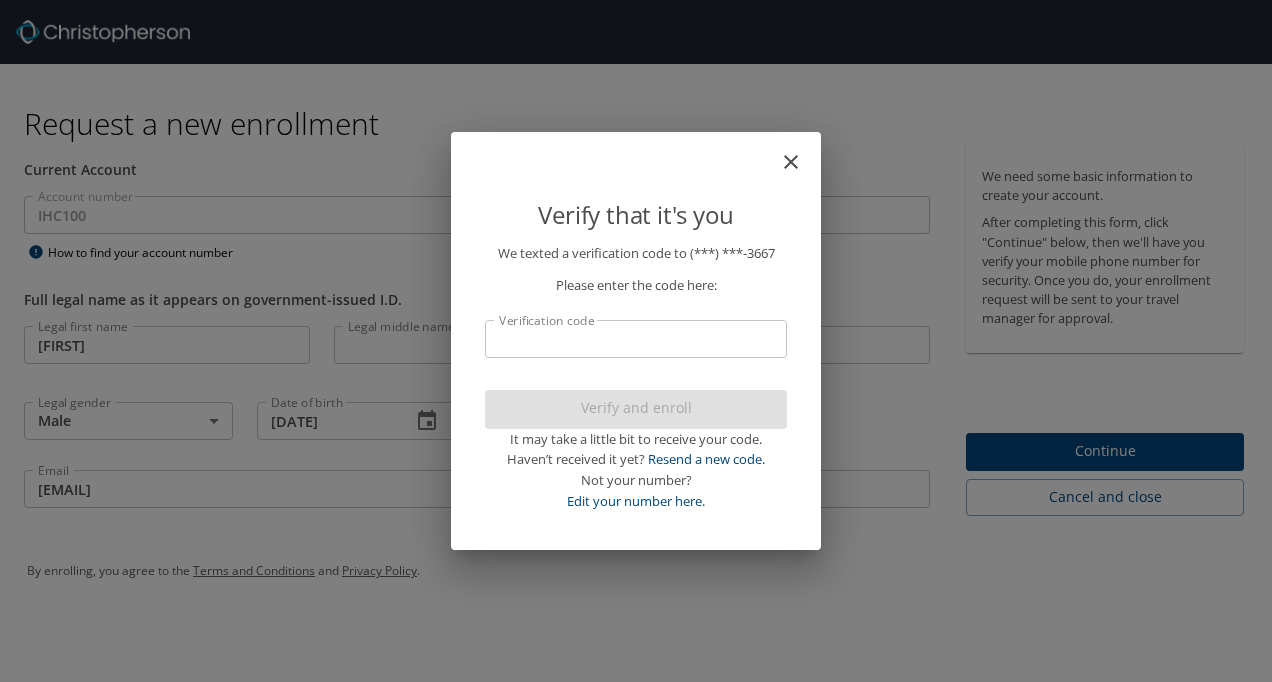 click on "We texted a verification code to (***) ***- 3667 Please enter the code here: Verification code Verification code Verify and enroll It may take a little bit to receive your code. Haven’t received it yet?   Resend a new code. Not your number? Edit your number here." at bounding box center [636, 377] 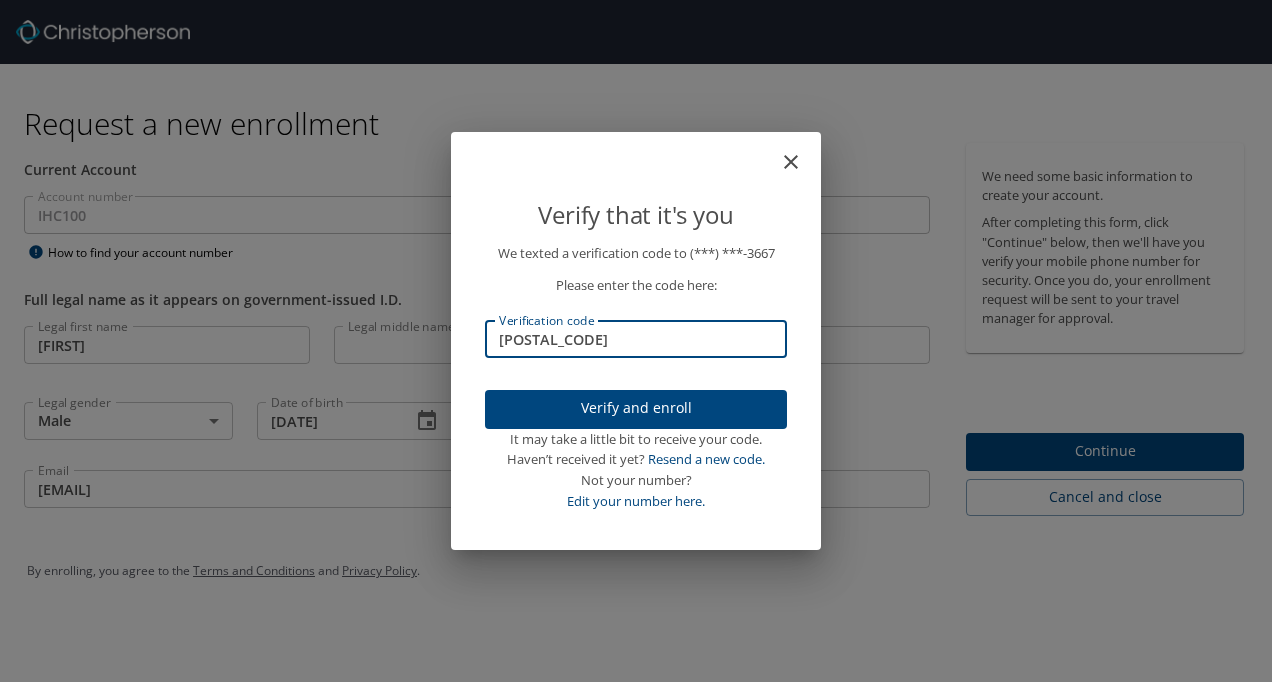 type on "442095" 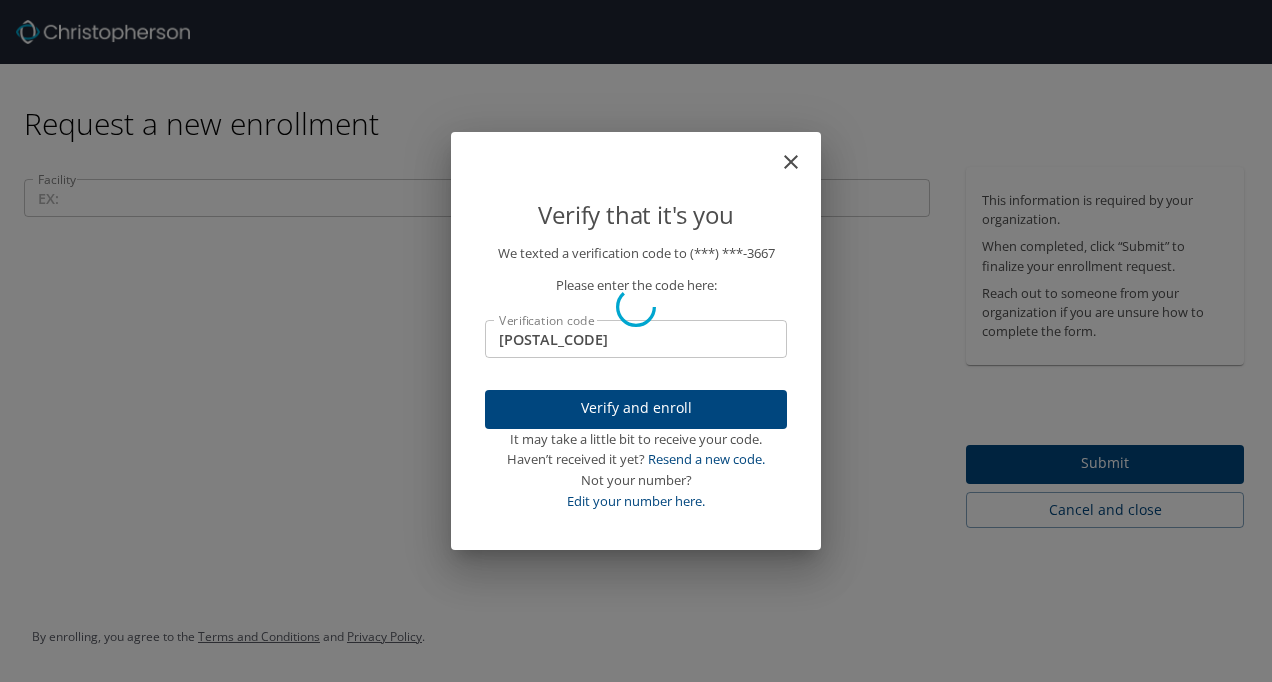 type 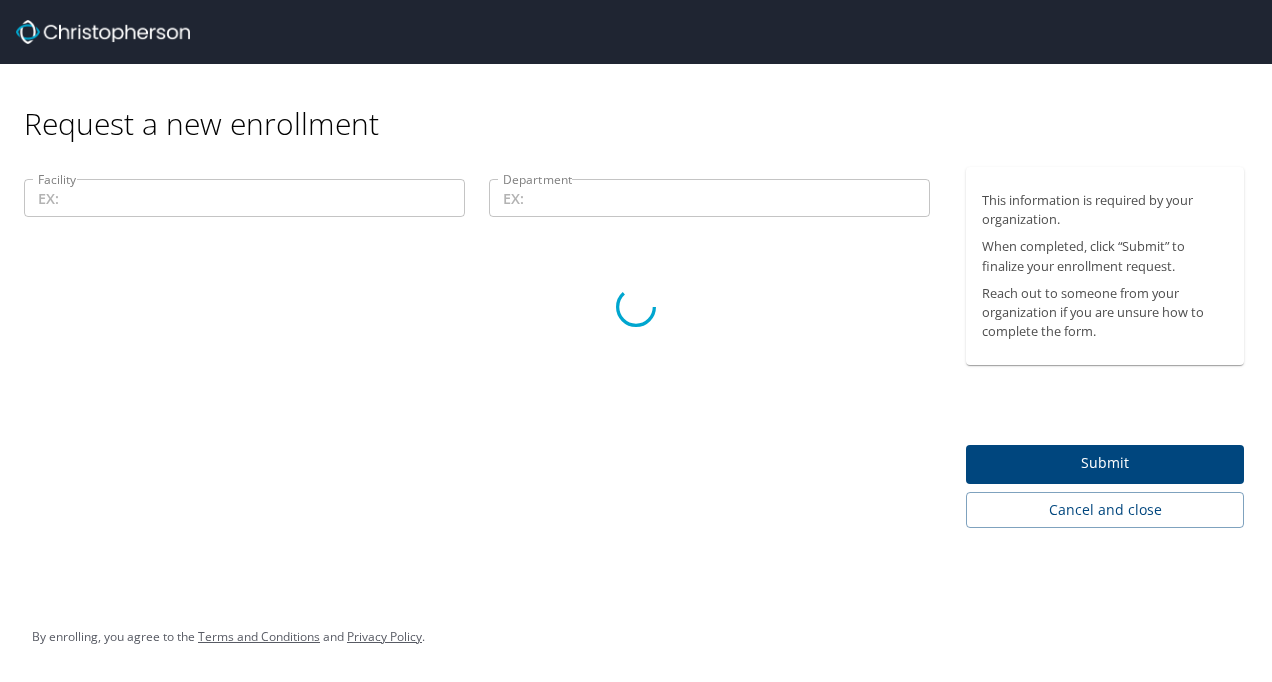 click at bounding box center (636, 307) 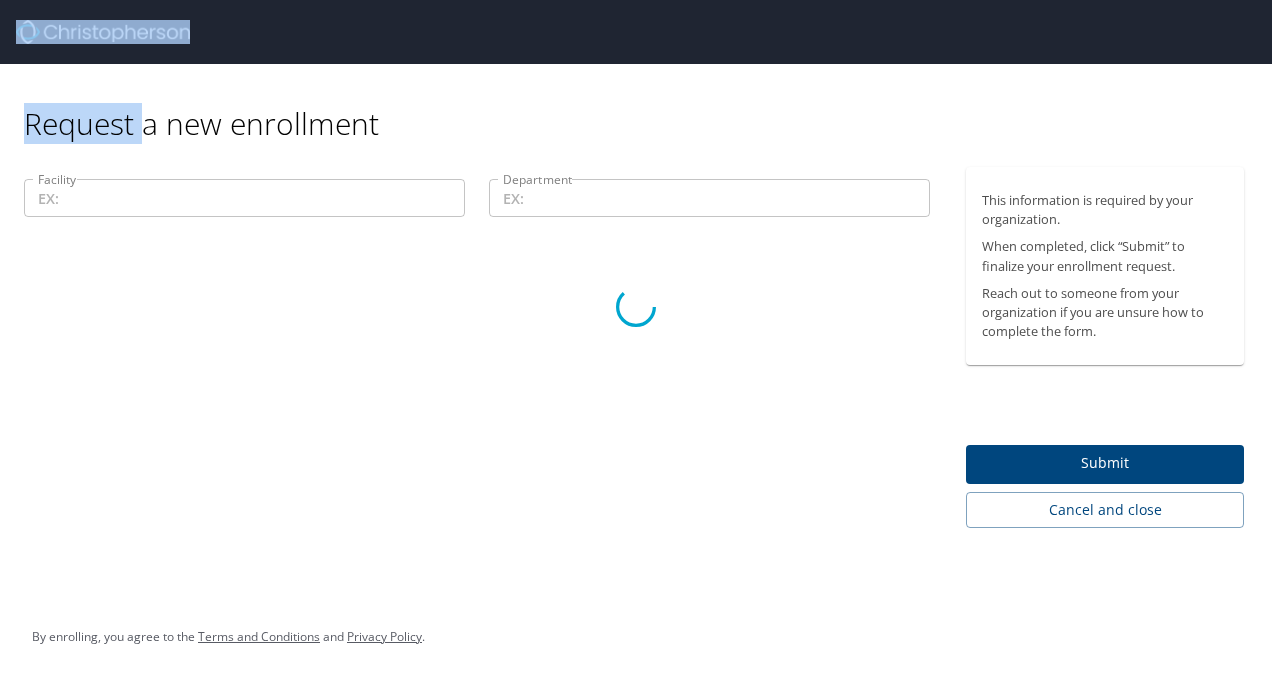 click at bounding box center (636, 307) 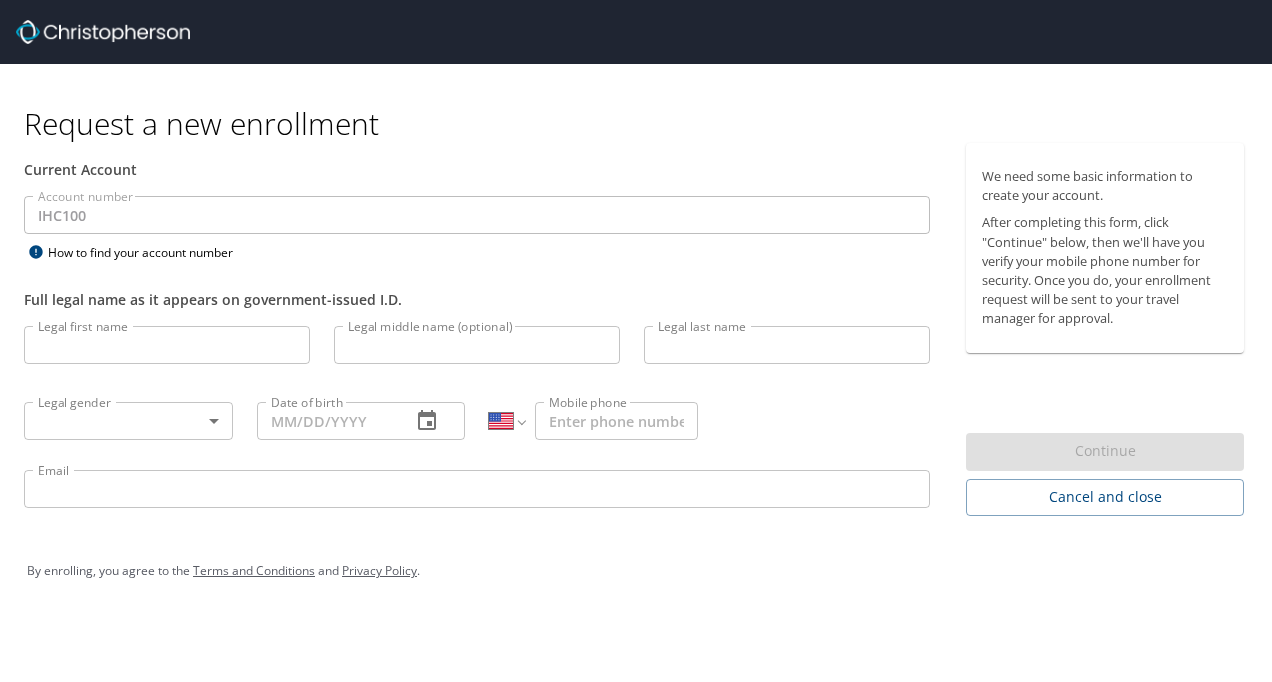 select on "US" 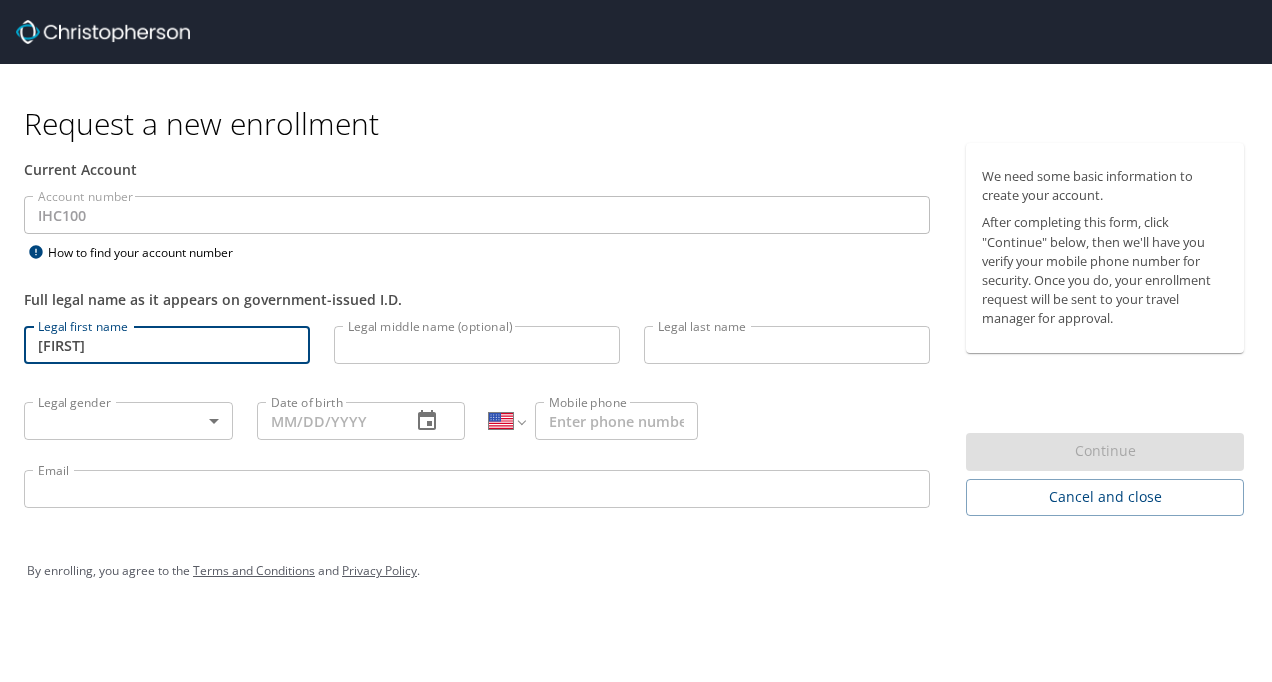 type on "[FIRST]" 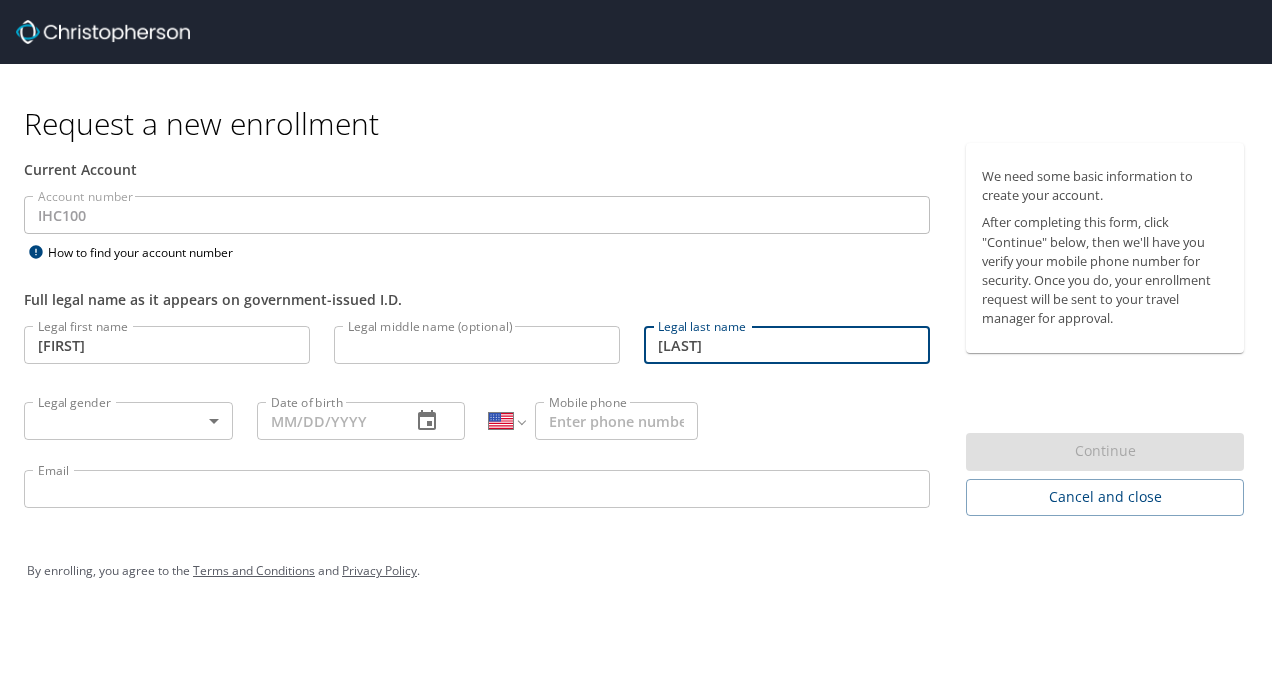 type on "[LAST]" 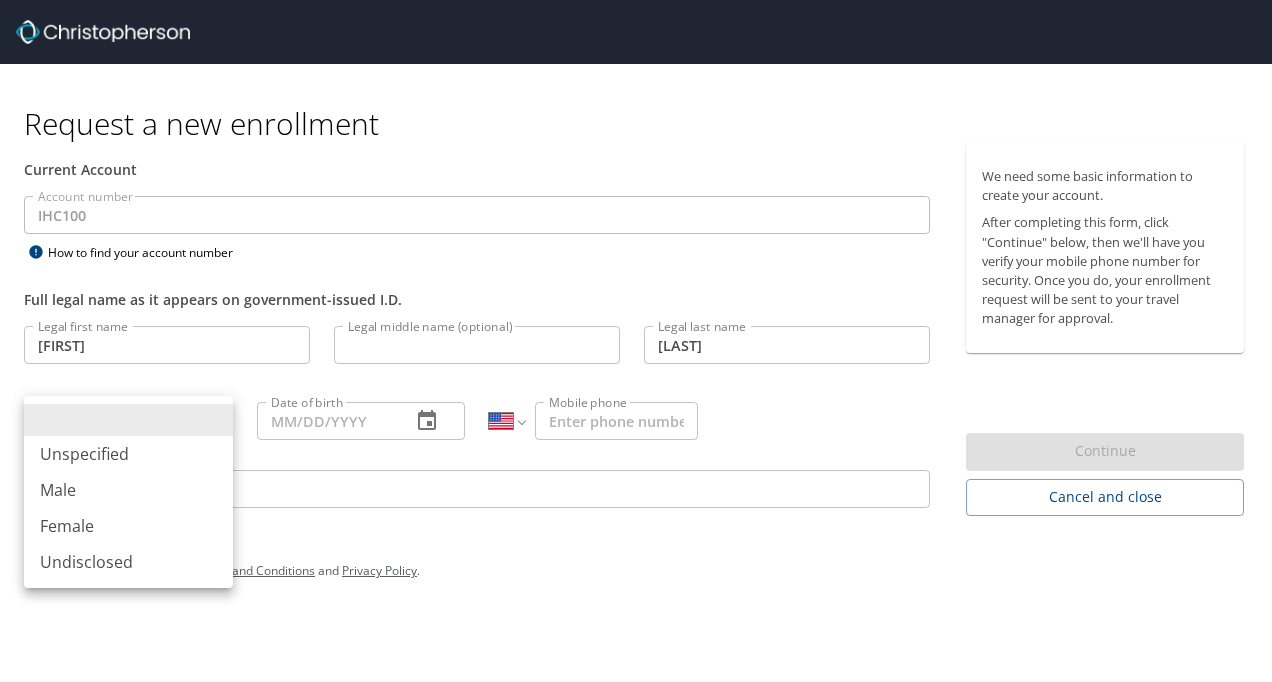 click on "Request a new enrollment Current Account Account number IHC100 Account number How to find your account number Full legal name as it appears on government-issued I.D. Legal first name [FIRST] Legal first name Legal middle name (optional) Legal middle name (optional) Legal last name [LAST] Legal last name Legal gender ​ Legal gender Date of birth Date of birth International Afghanistan Åland Islands Albania Algeria American Samoa Andorra Angola Anguilla Antigua and Barbuda Argentina Armenia Aruba Ascension Island Australia Austria Azerbaijan Bahamas Bahrain Bangladesh Barbados Belarus Belgium Belize Benin Bermuda Bhutan Bolivia Bonaire, Sint Eustatius and Saba Bosnia and Herzegovina Botswana Brazil British Indian Ocean Territory Brunei Darussalam Bulgaria Burkina Faso Burma Burundi Cambodia Cameroon Canada Cape Verde Cayman Islands Central African Republic Chad Chile China Christmas Island Cocos (Keeling) Islands Colombia Comoros Congo Congo, Democratic Republic of the Cook Islands Costa Rica Cote d'Ivoire" at bounding box center (636, 341) 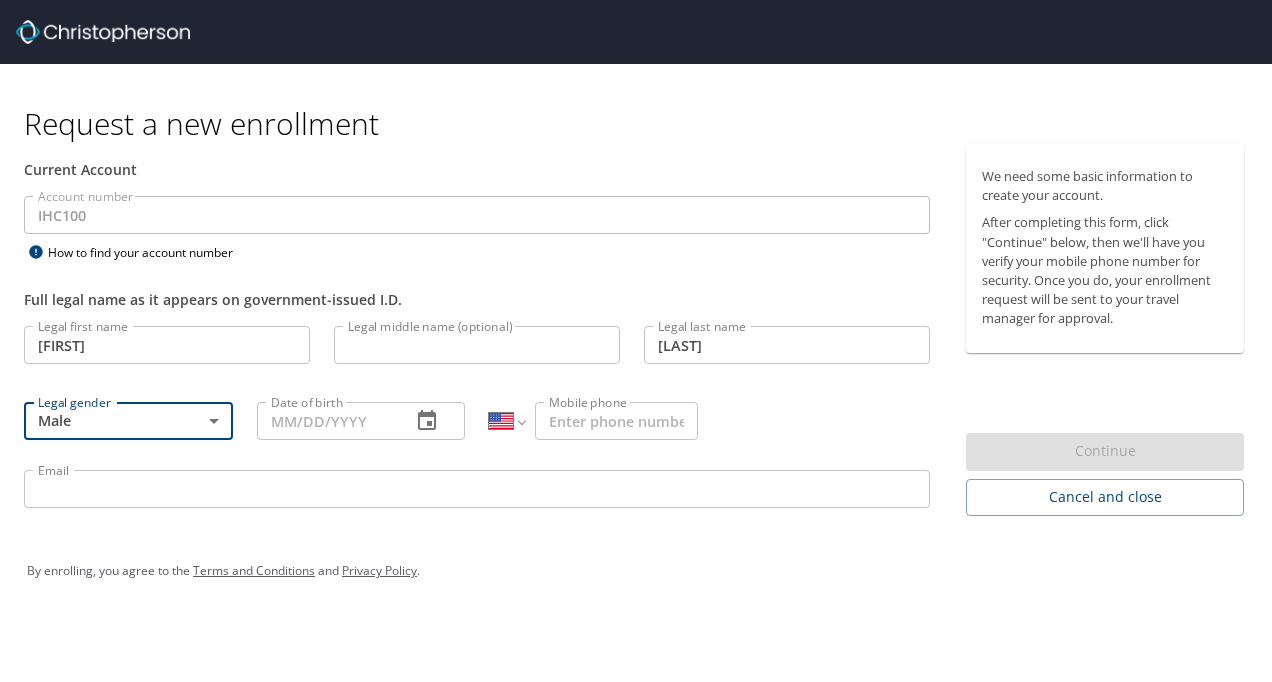 click on "Date of birth" at bounding box center [326, 421] 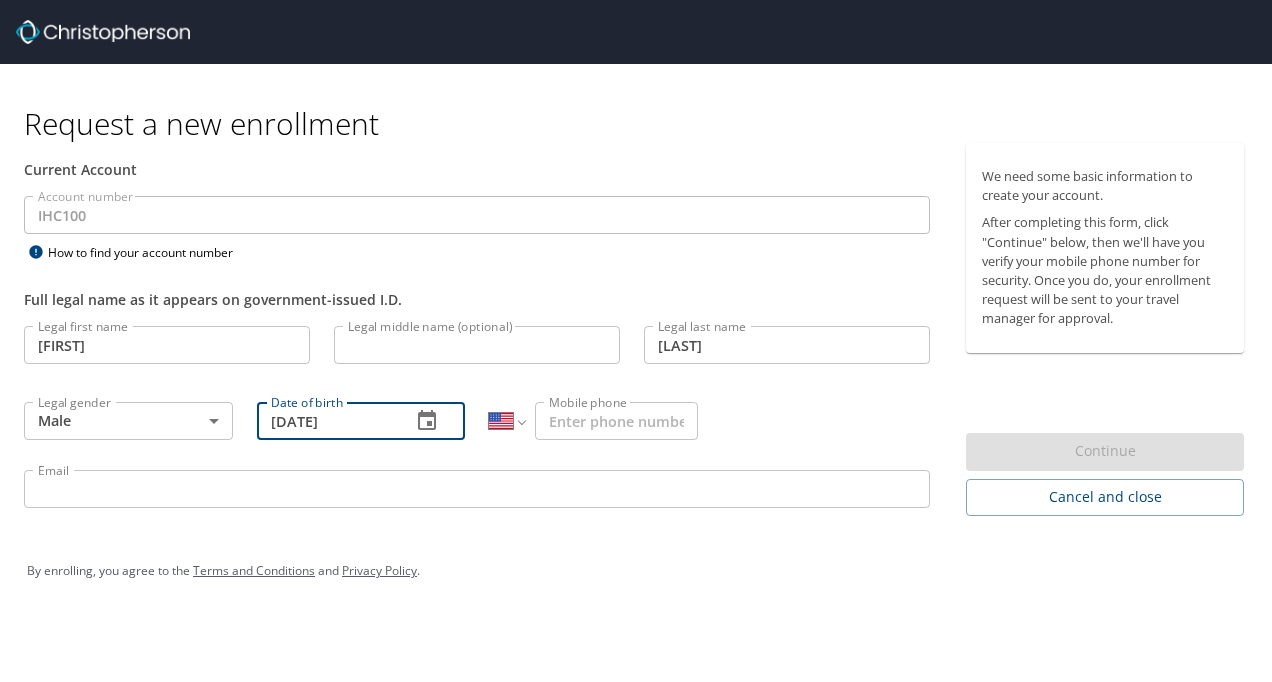 type on "11/29/1993" 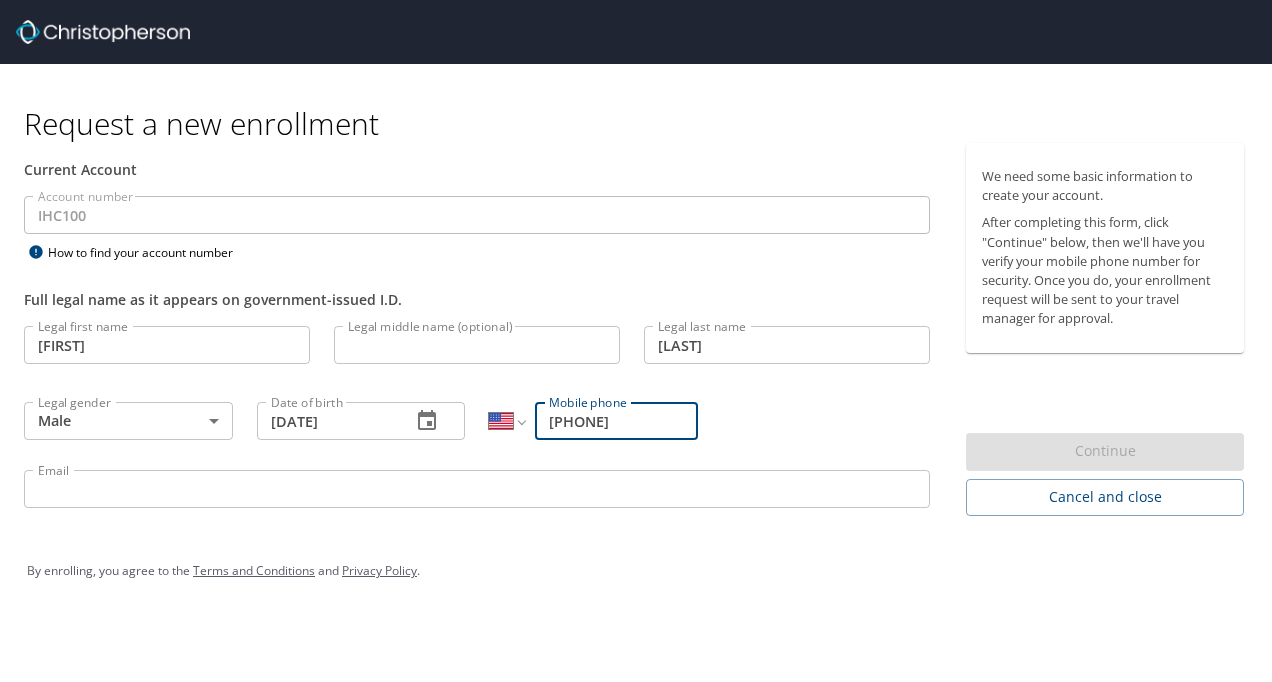 type on "(210) 505-3667" 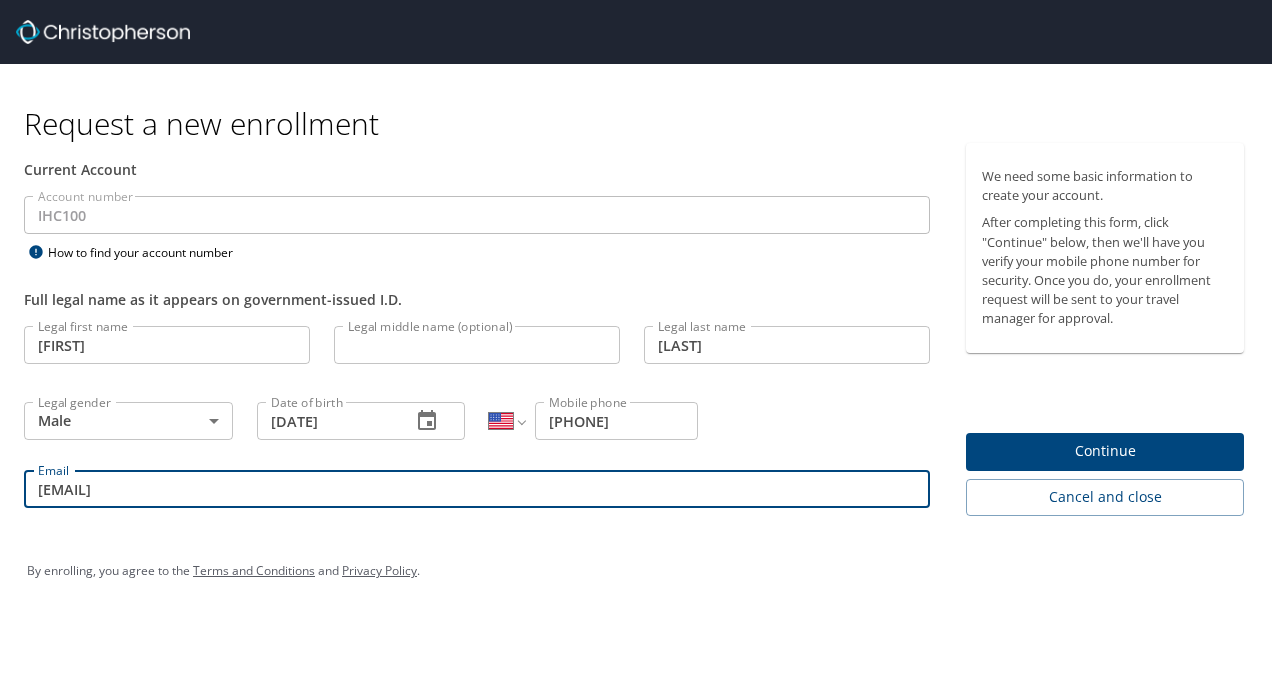type on "kirill.sinitsin@imail.org" 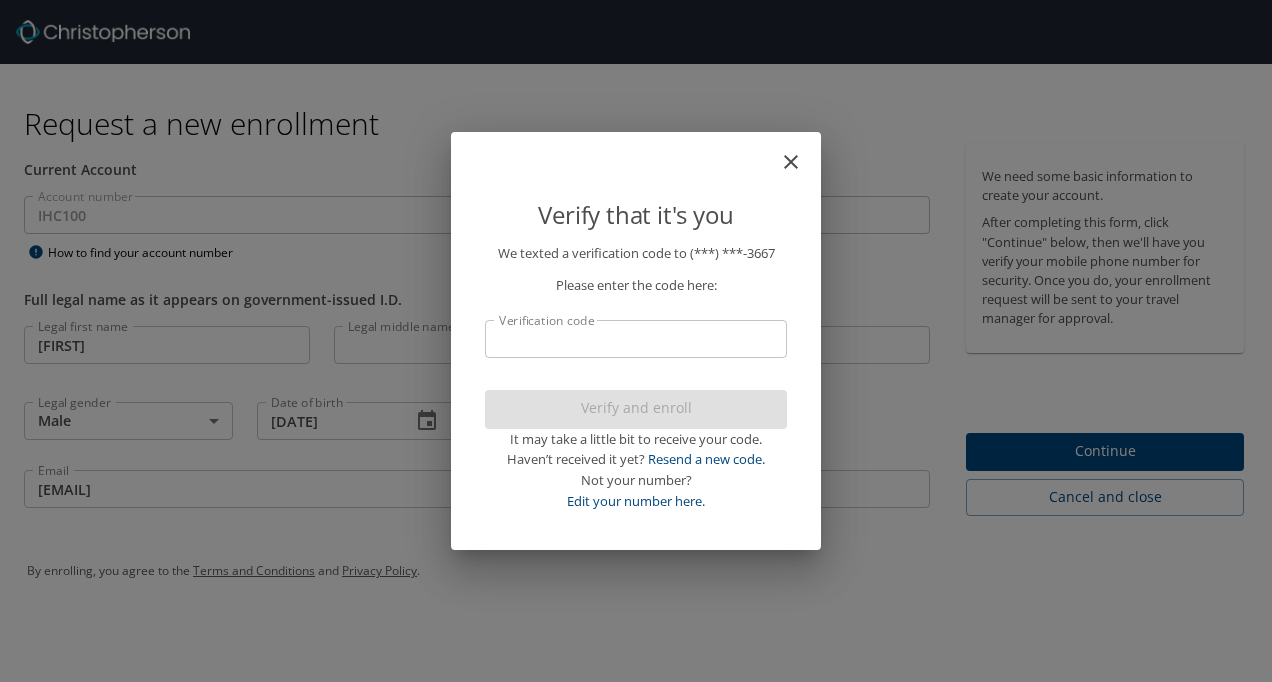 click on "Verification code" at bounding box center (636, 339) 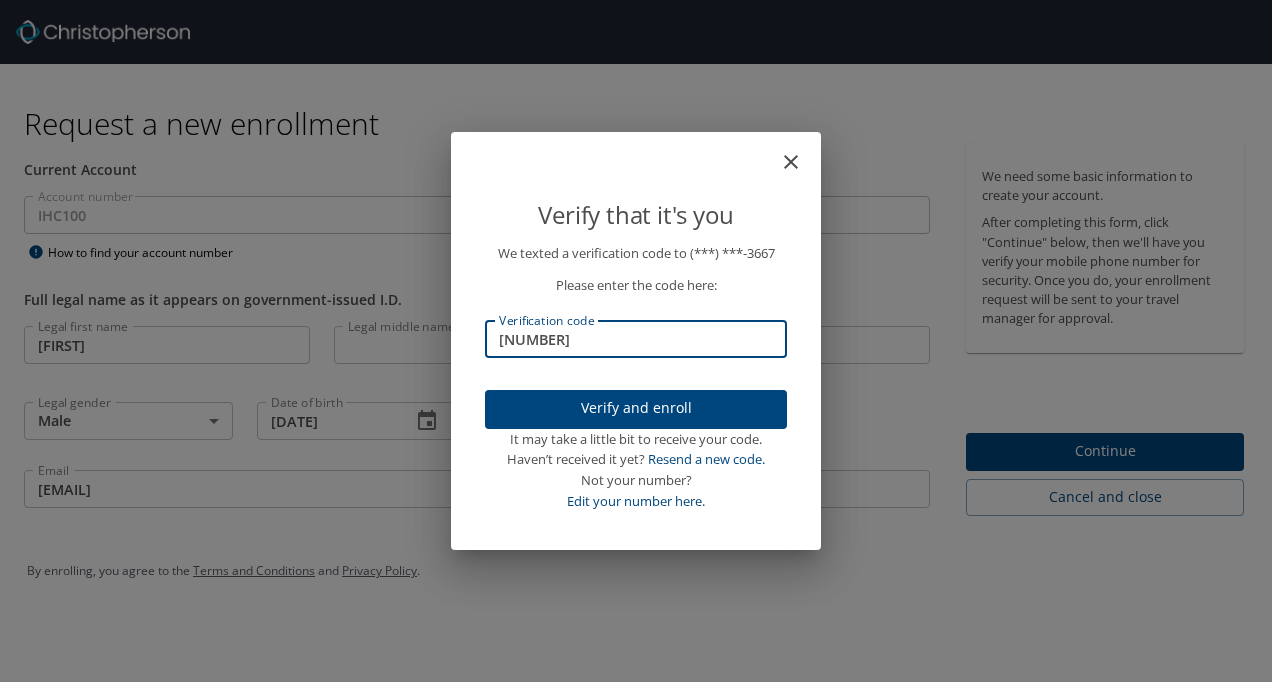 type on "180852" 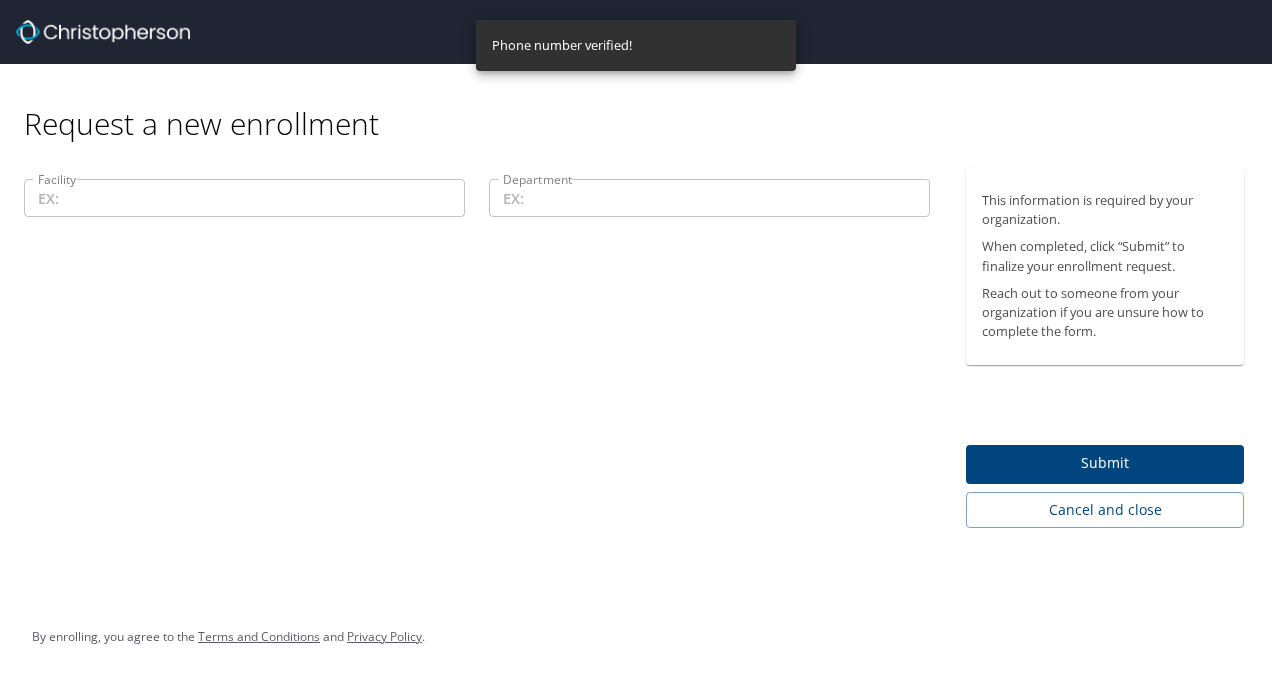 click on "Department" at bounding box center (709, 198) 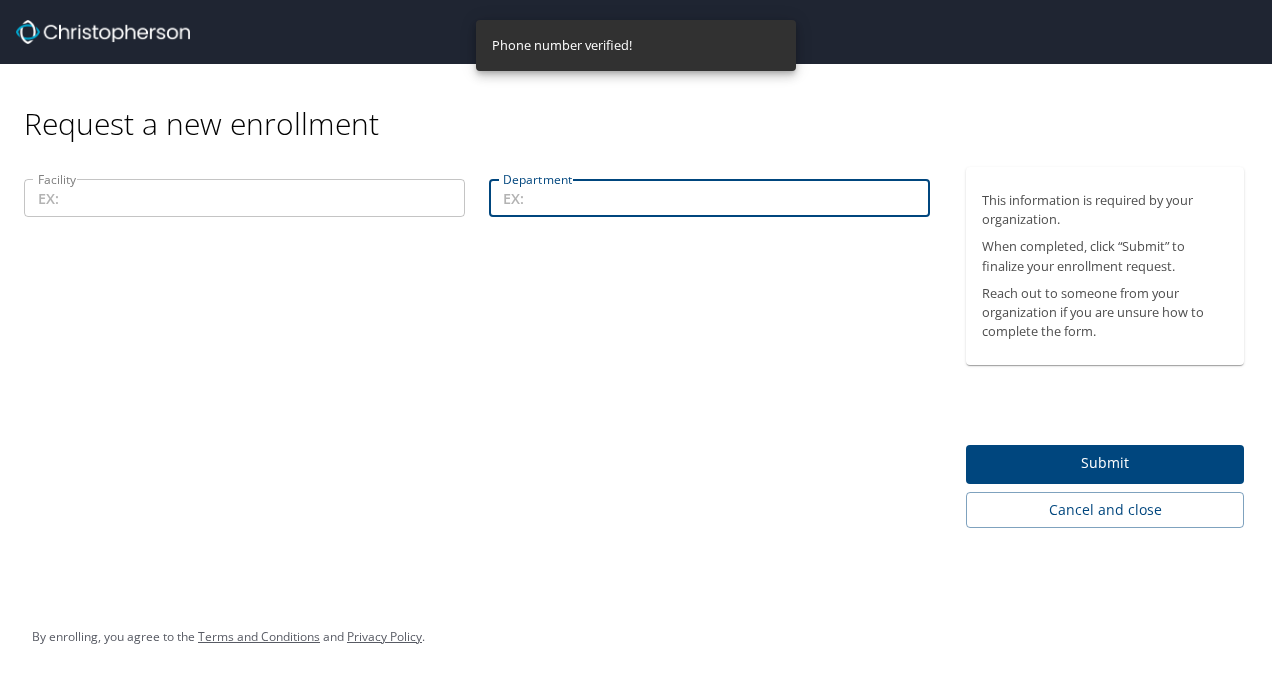 click on "Facility" at bounding box center (244, 198) 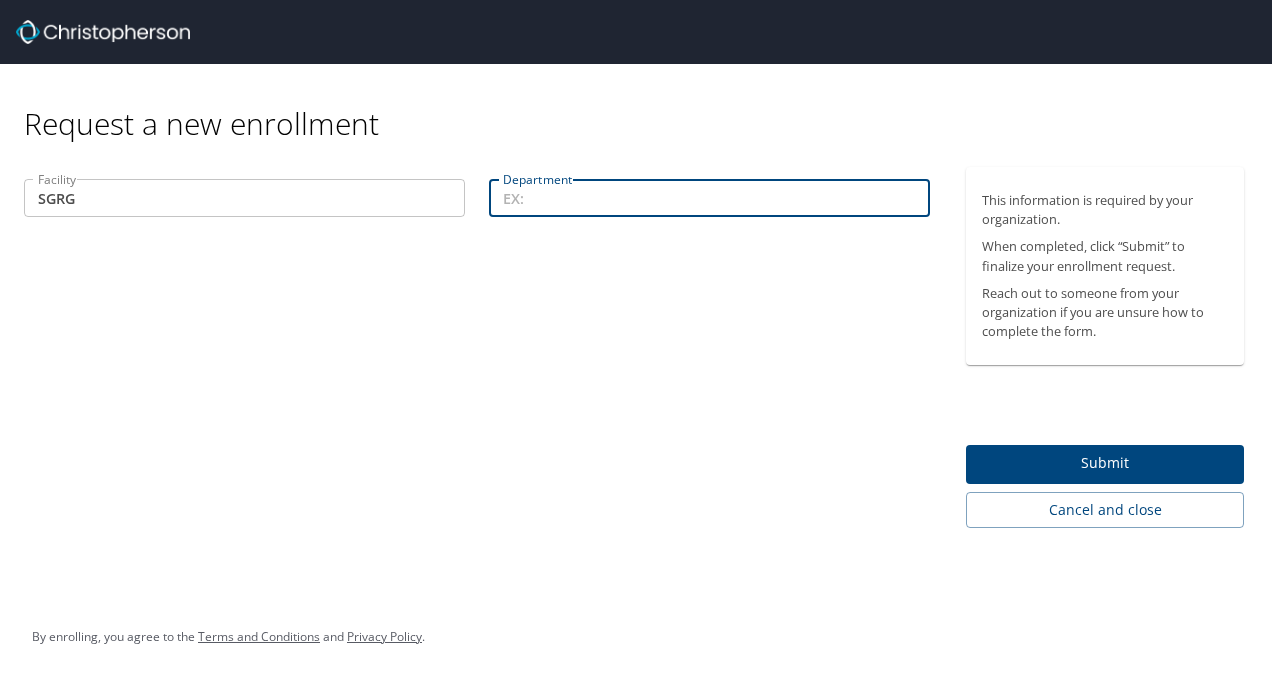click on "Department" at bounding box center [709, 198] 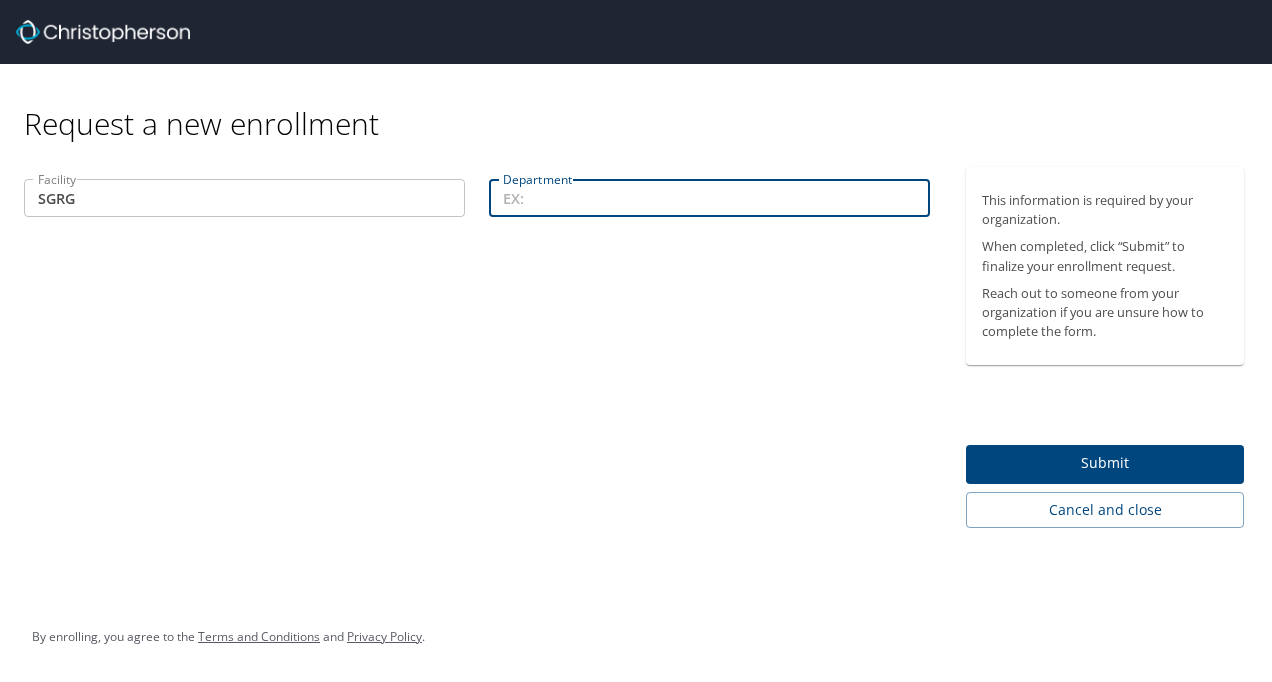 click on "SGRG" at bounding box center [244, 198] 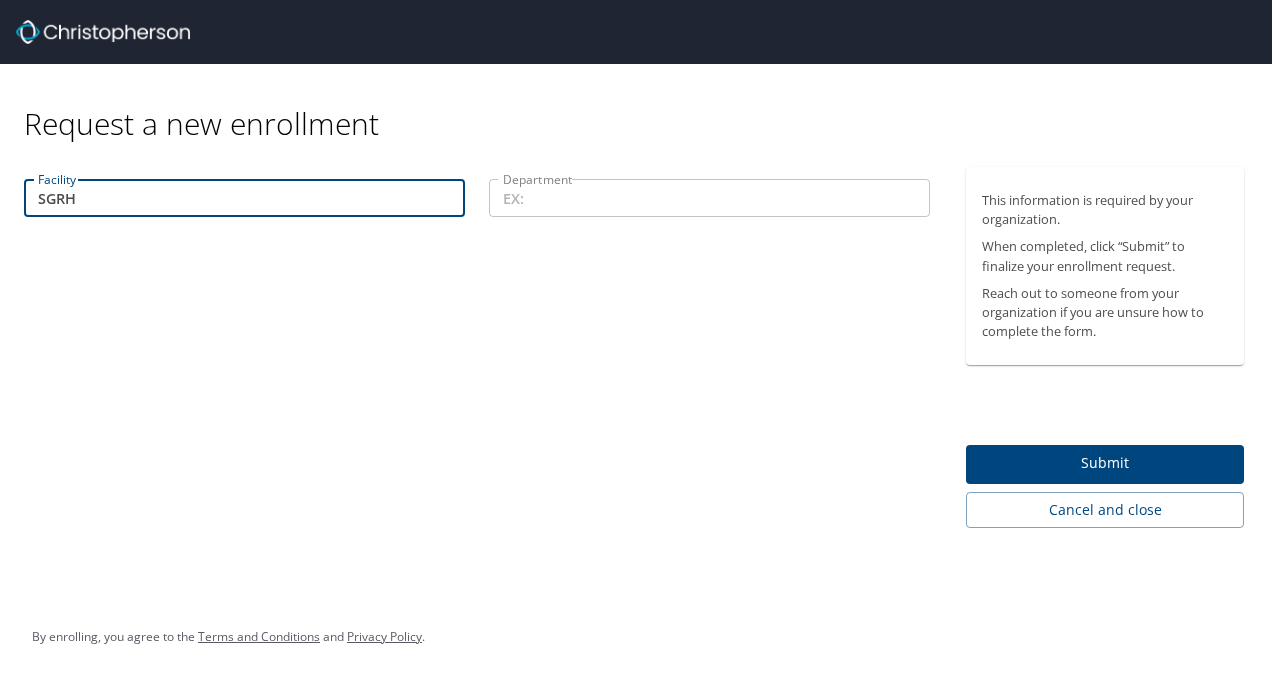 type on "SGRH" 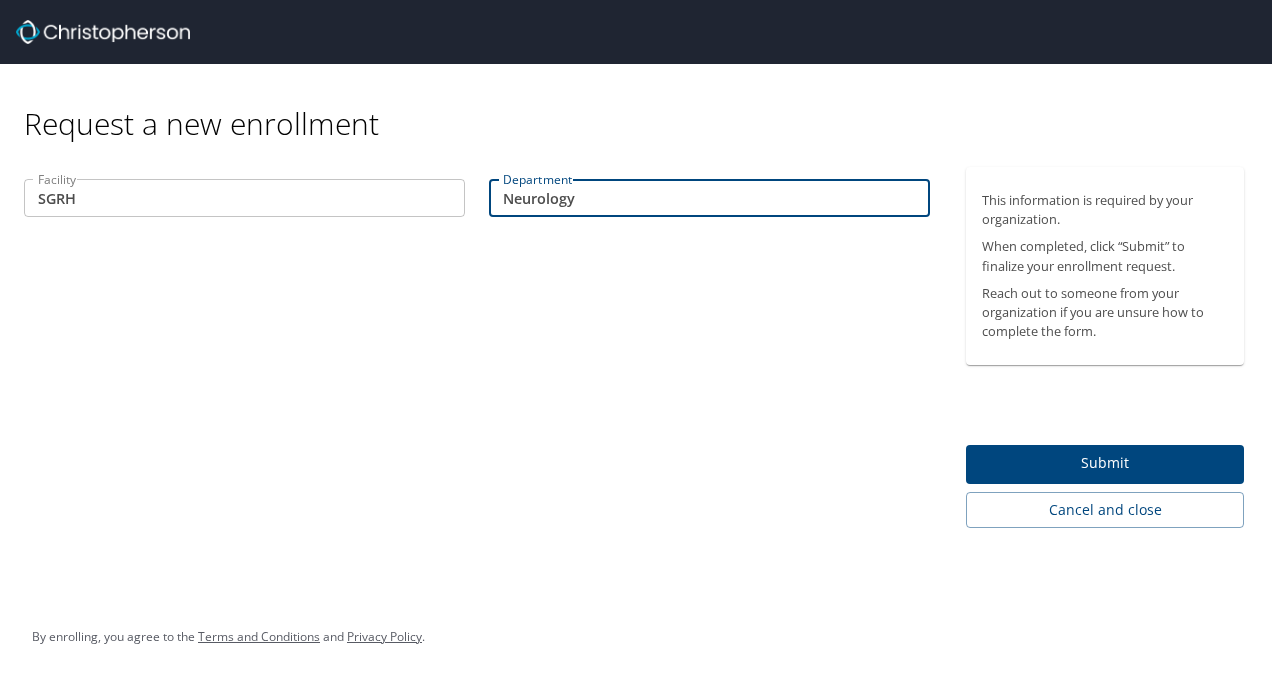 type on "Neurology" 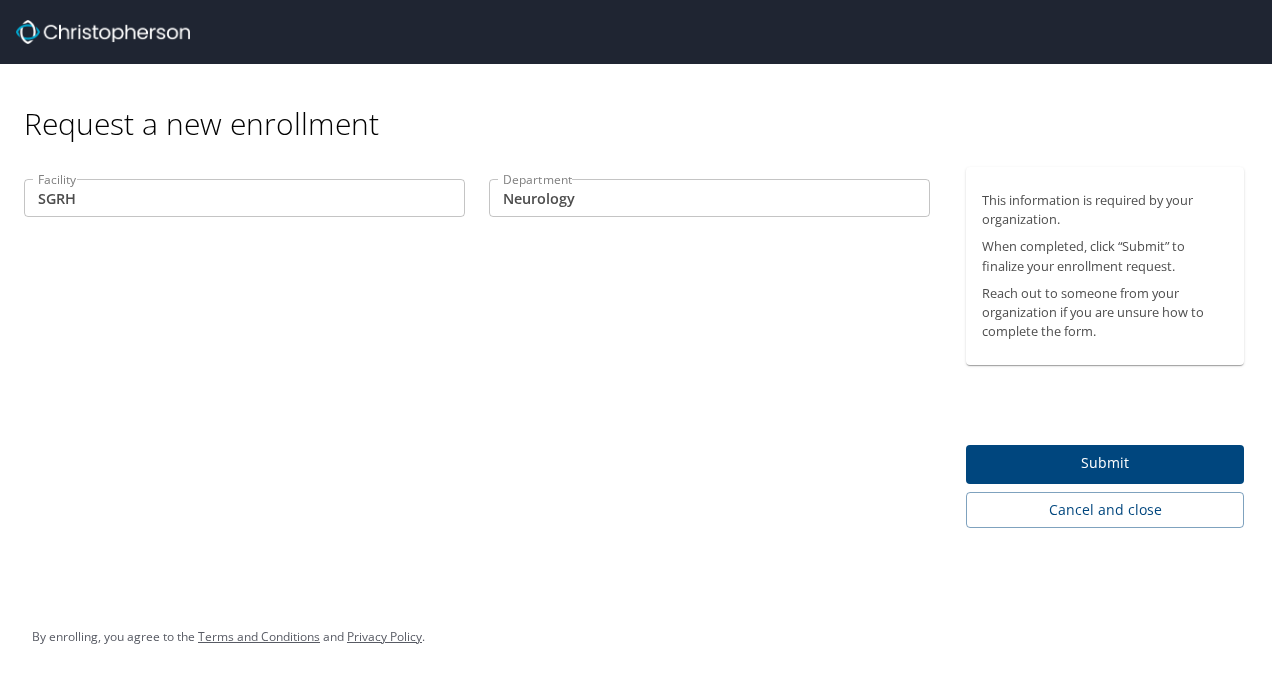 click on "Facility   SGRH Facility     Department   Neurology Department" at bounding box center [477, 347] 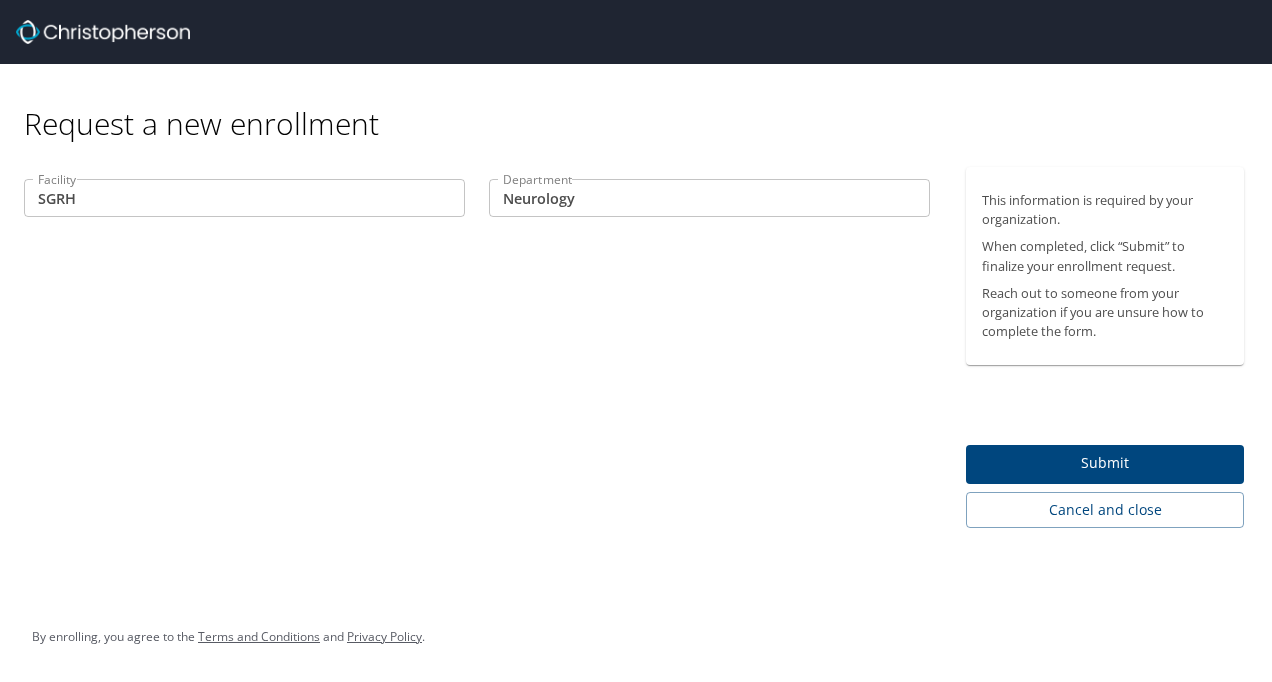 click on "SGRH" at bounding box center (244, 198) 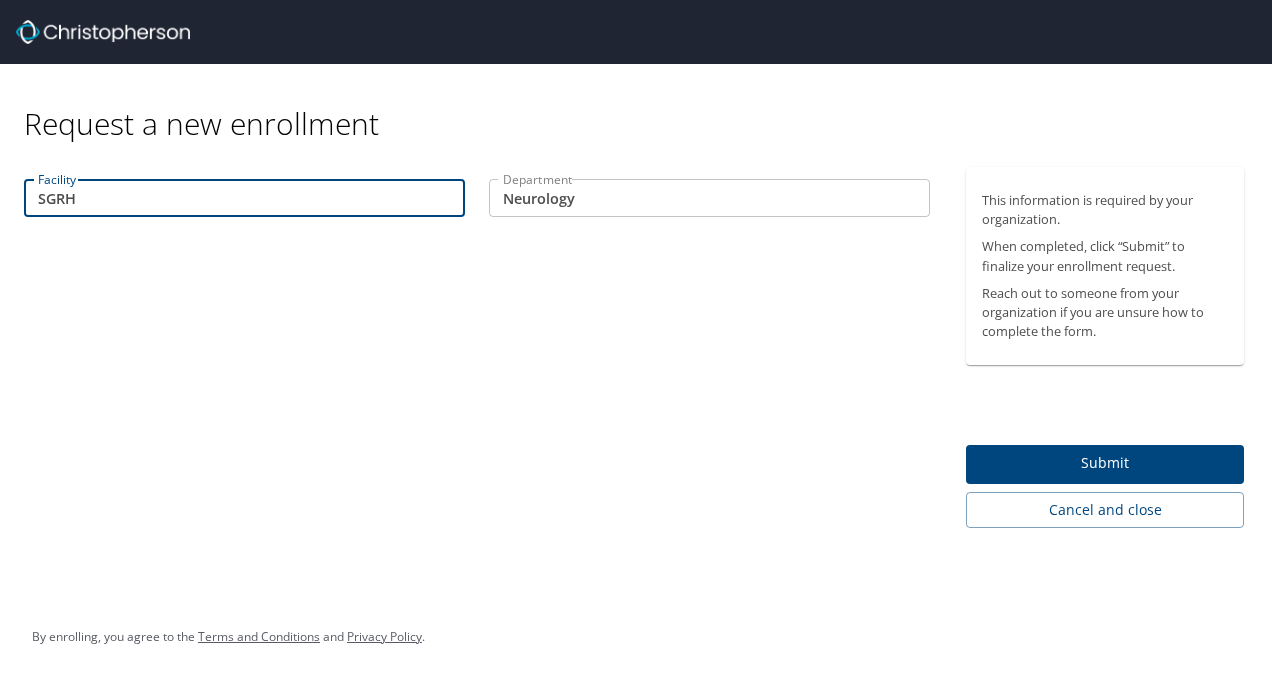 click on "SGRH" at bounding box center [244, 198] 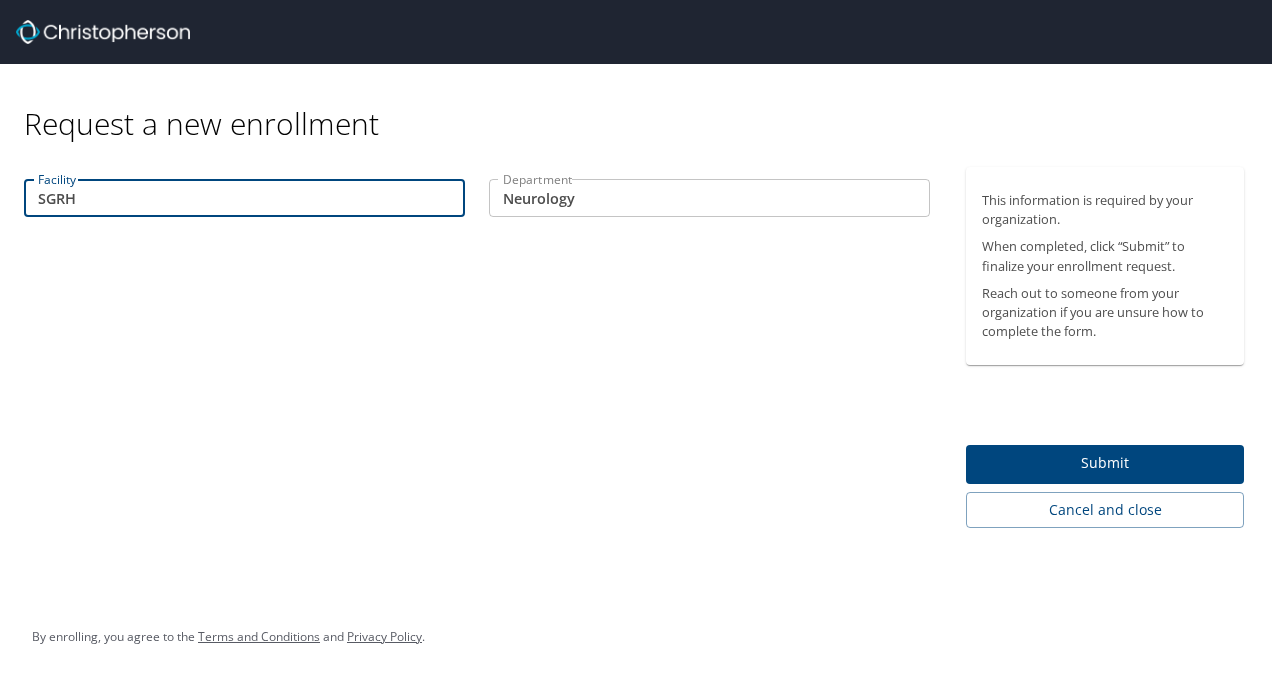 click on "Submit" at bounding box center [1105, 463] 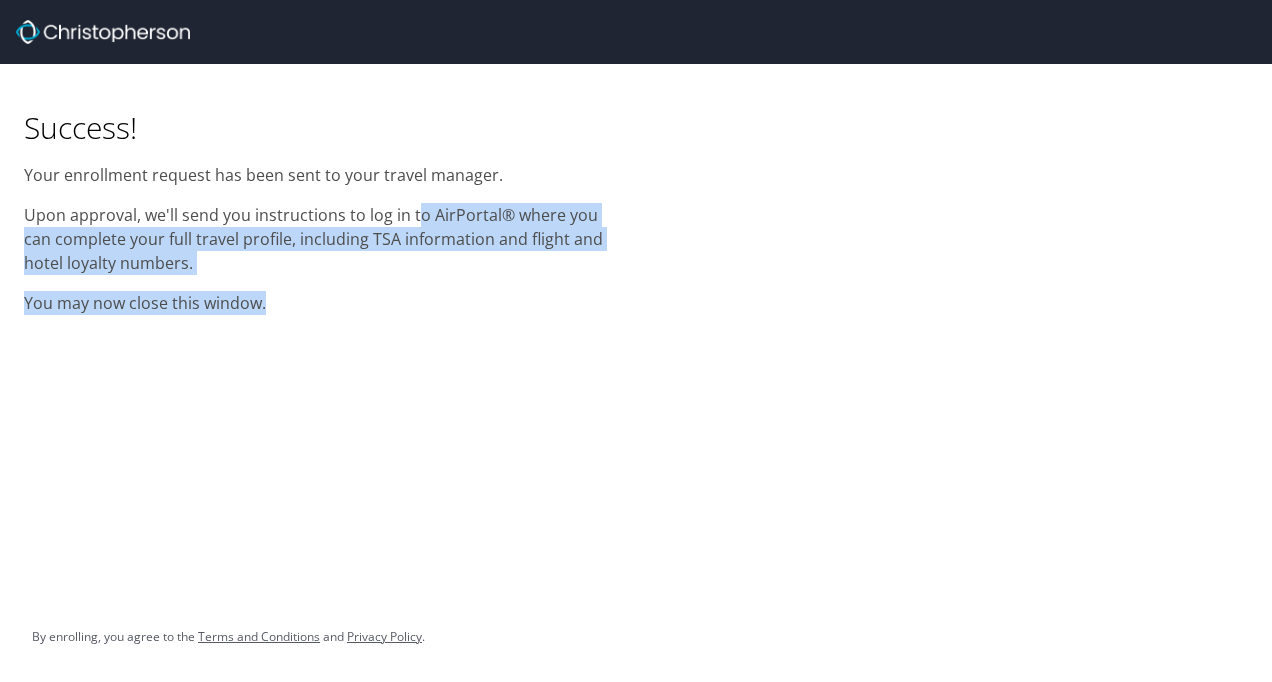 drag, startPoint x: 422, startPoint y: 210, endPoint x: 400, endPoint y: 304, distance: 96.540146 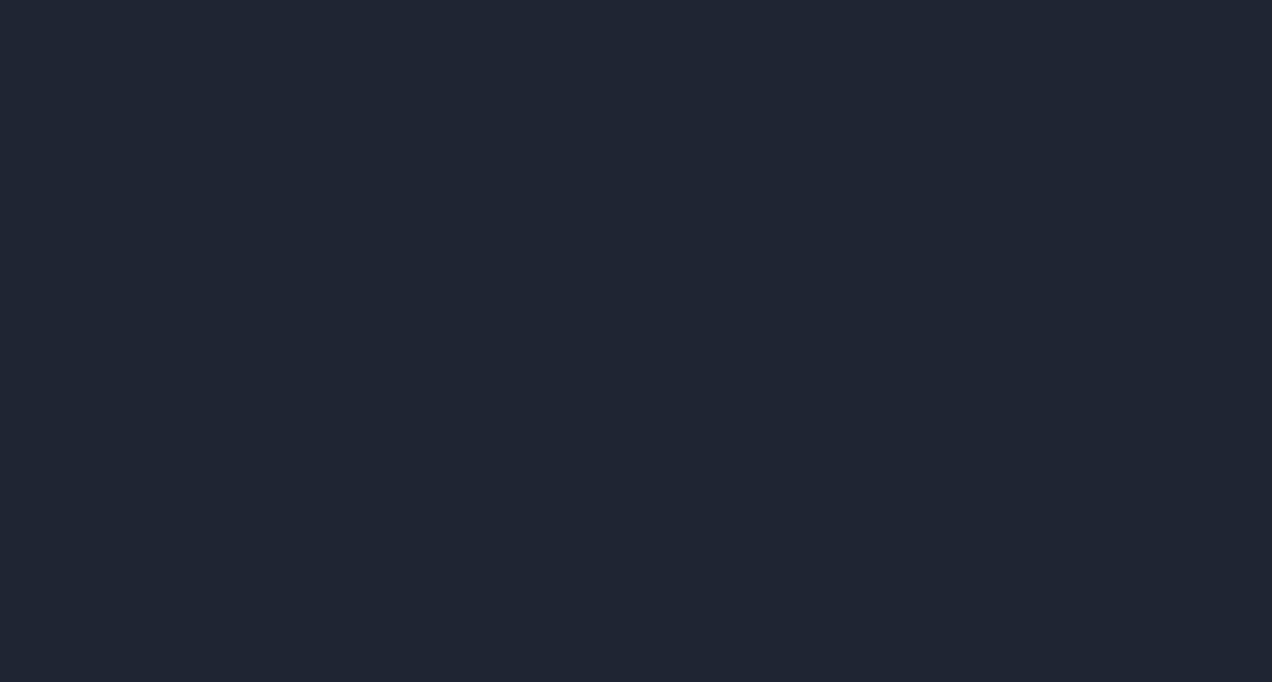 scroll, scrollTop: 0, scrollLeft: 0, axis: both 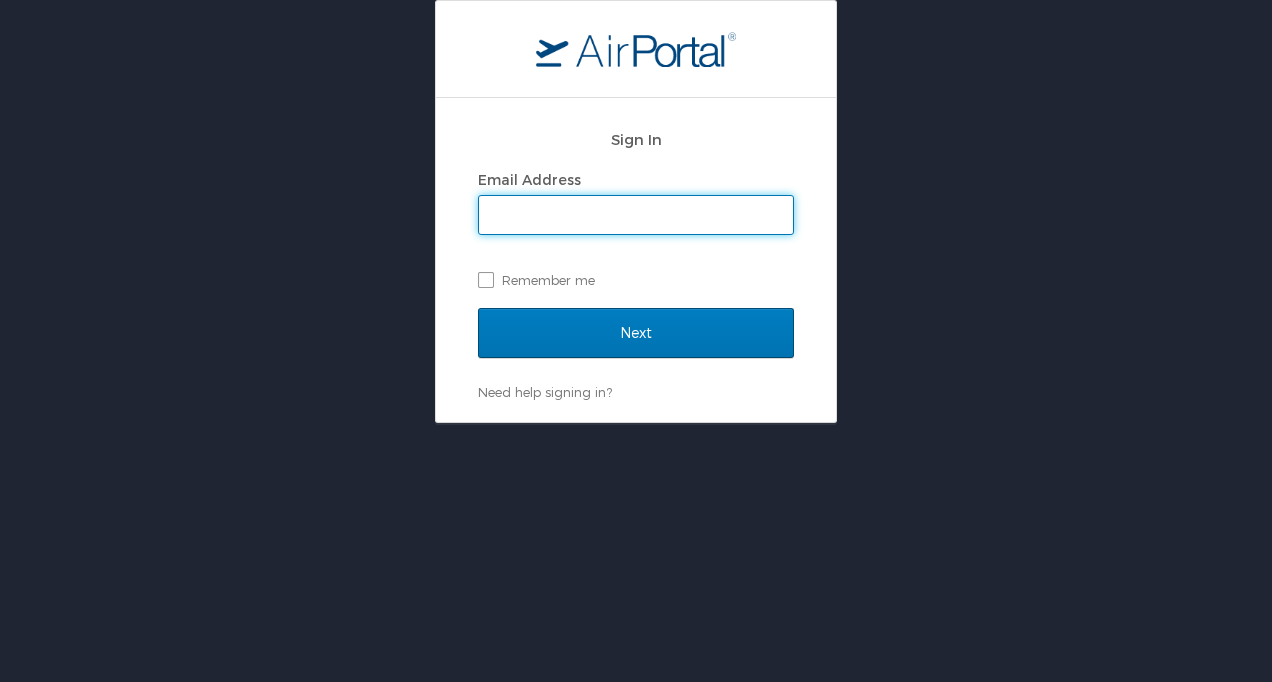 click on "Email Address" at bounding box center (636, 215) 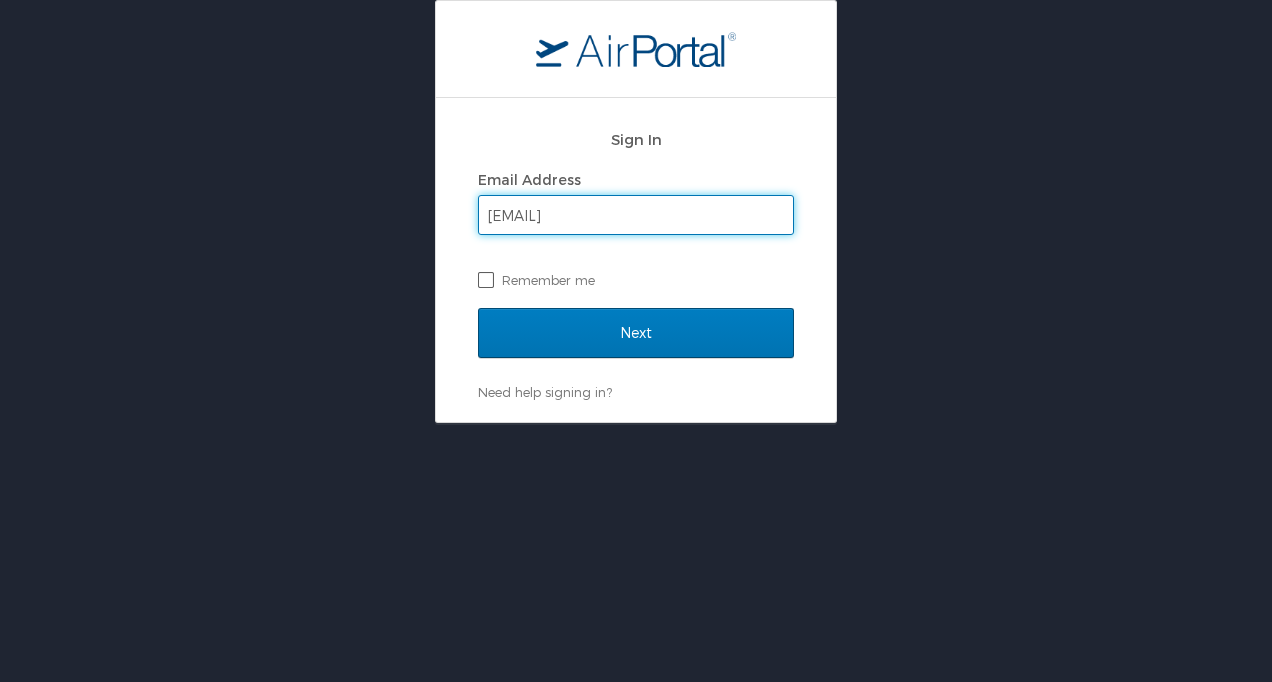 type on "[EMAIL]" 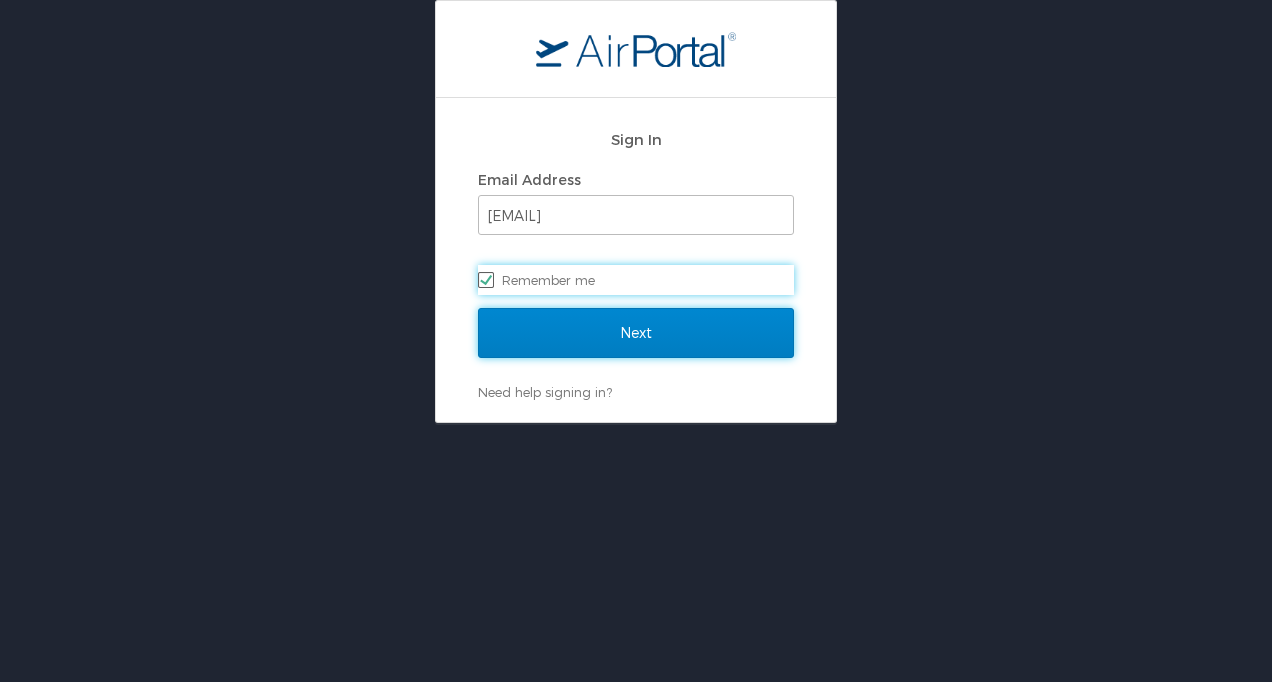 click on "Next" at bounding box center (636, 333) 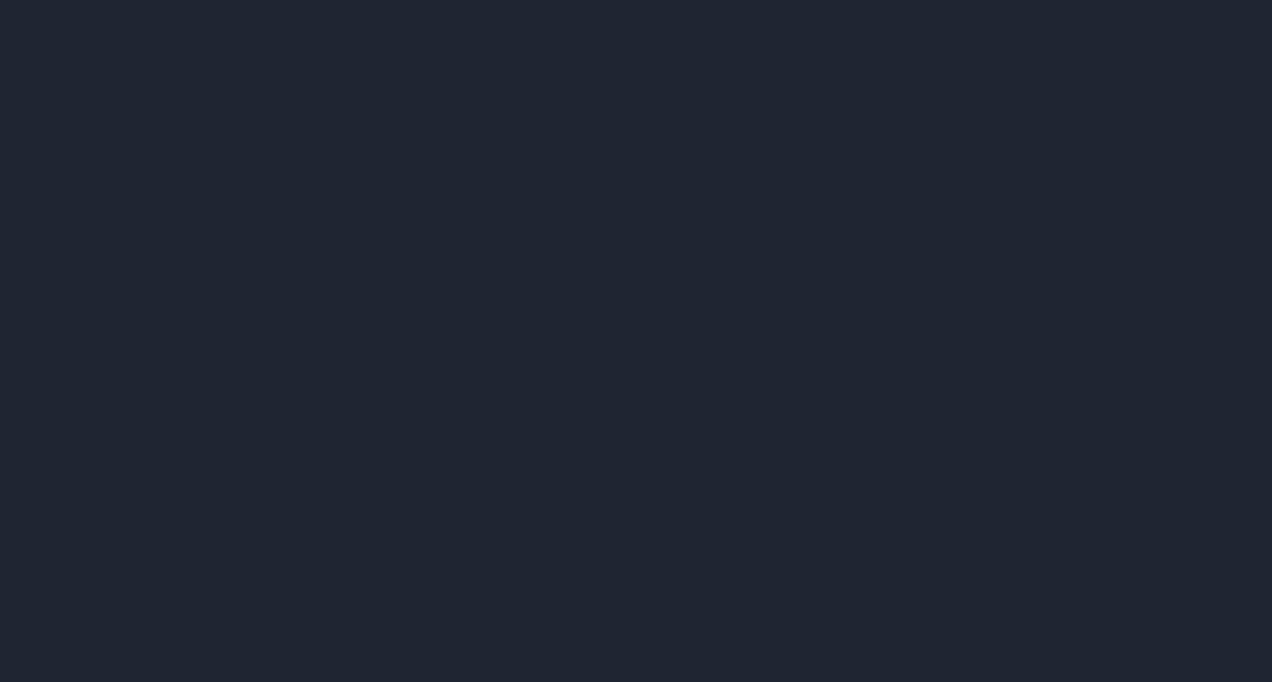 scroll, scrollTop: 0, scrollLeft: 0, axis: both 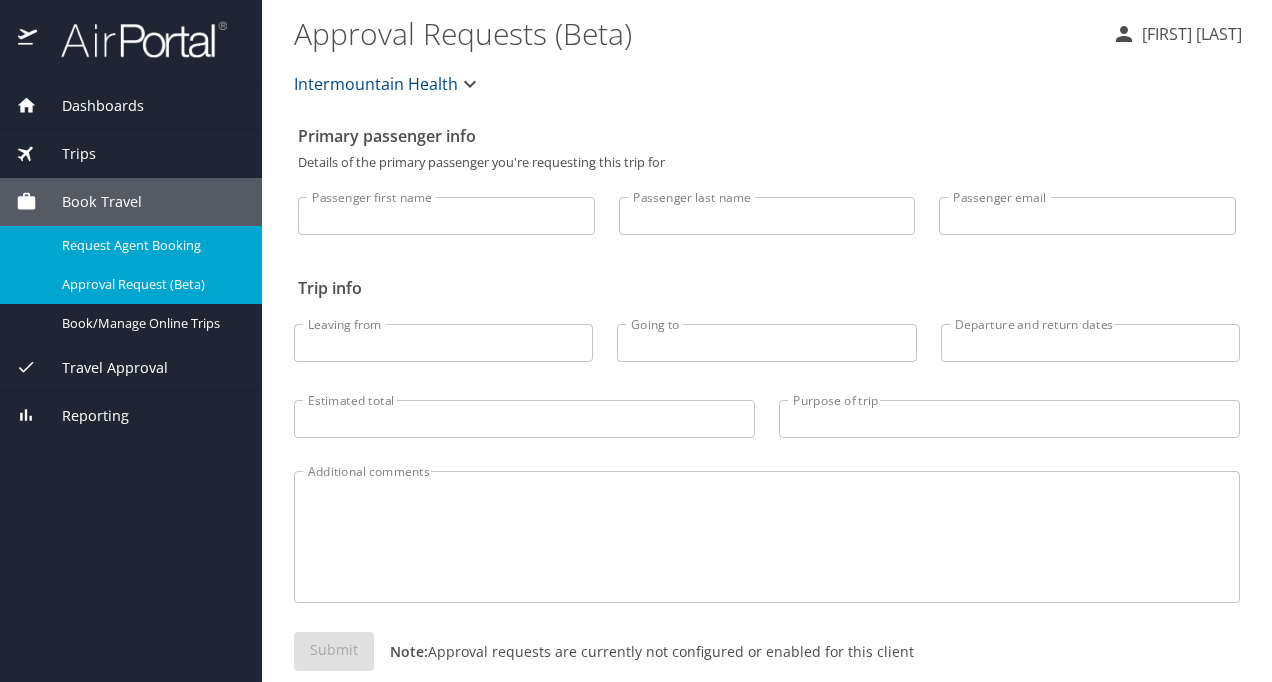 click on "Request Agent Booking" at bounding box center (150, 245) 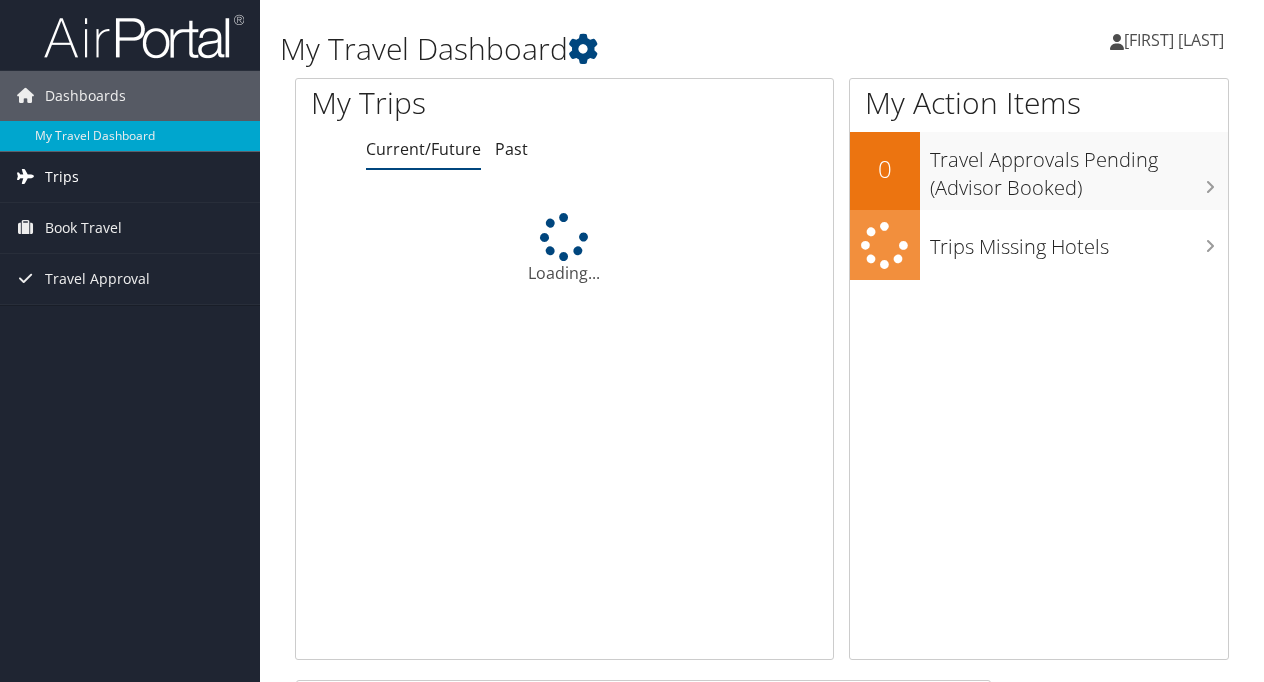 scroll, scrollTop: 0, scrollLeft: 0, axis: both 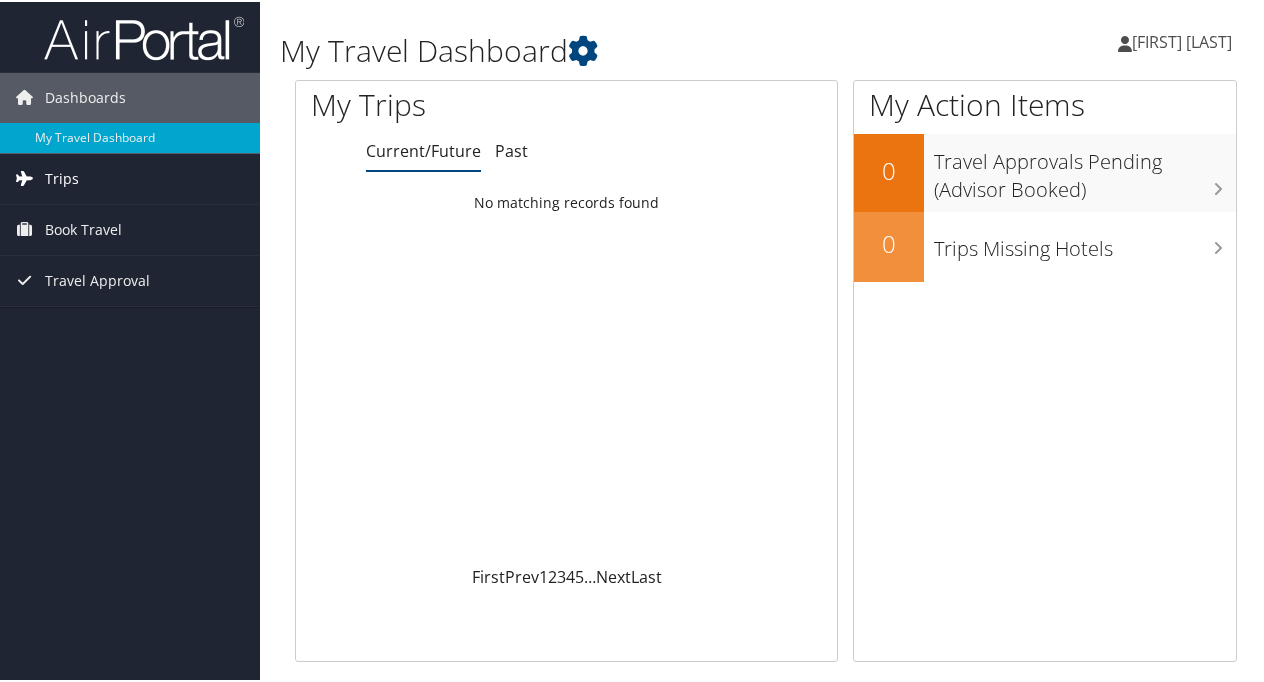 click on "Trips" at bounding box center (130, 177) 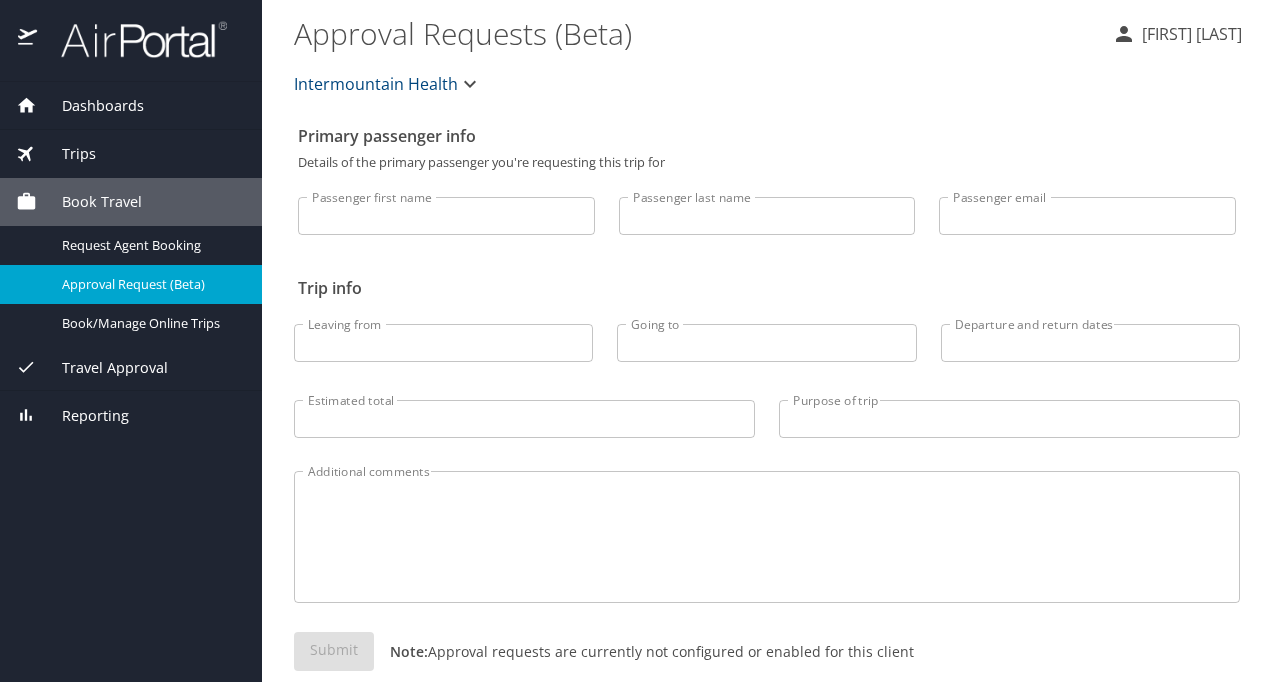 scroll, scrollTop: 0, scrollLeft: 0, axis: both 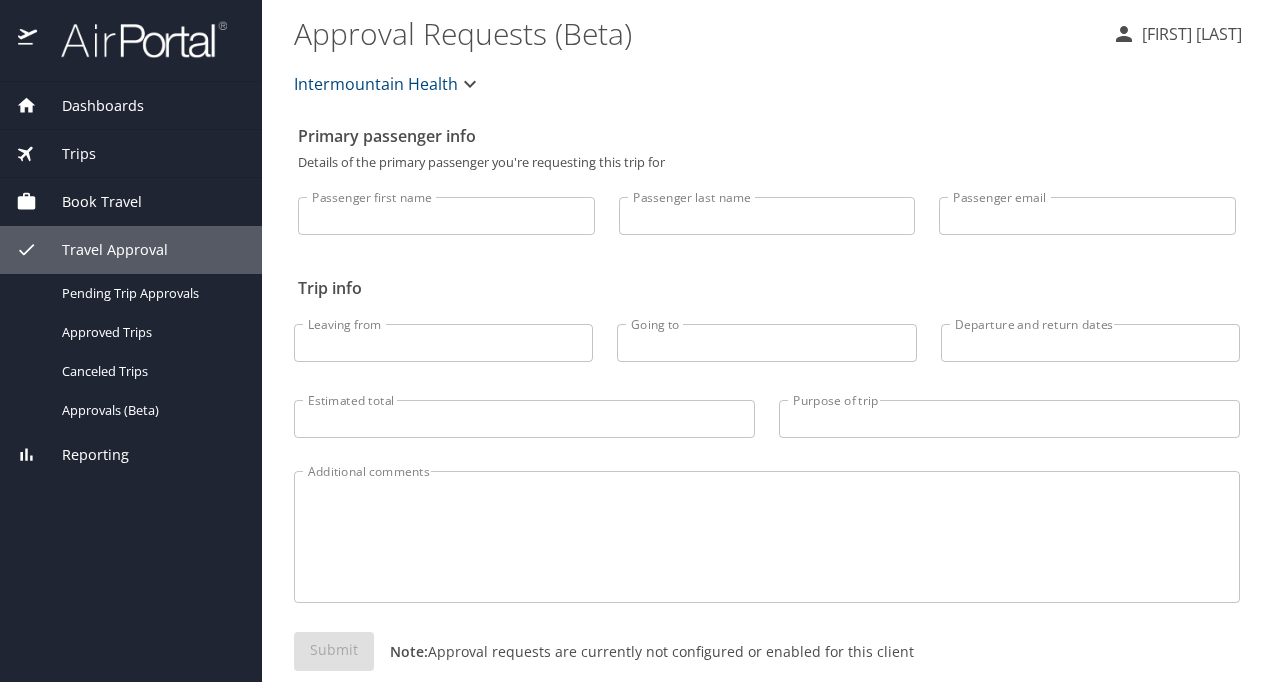 click on "Trips" at bounding box center [131, 154] 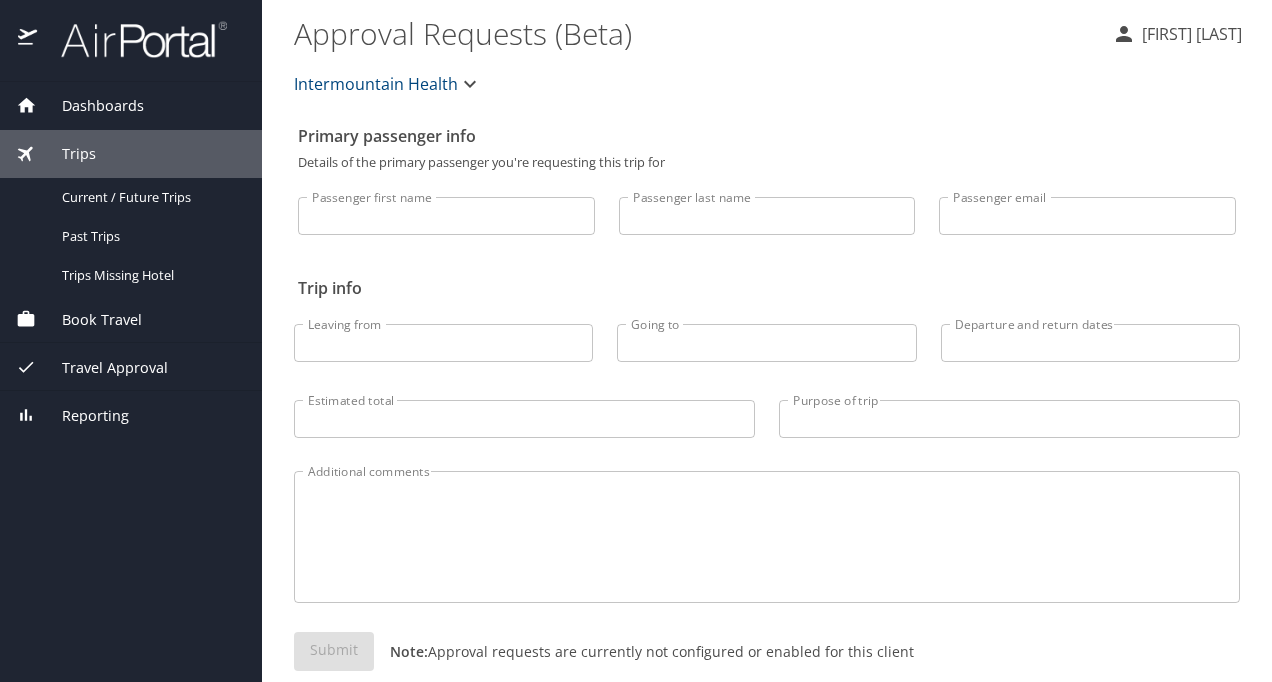 click on "Book Travel" at bounding box center (89, 320) 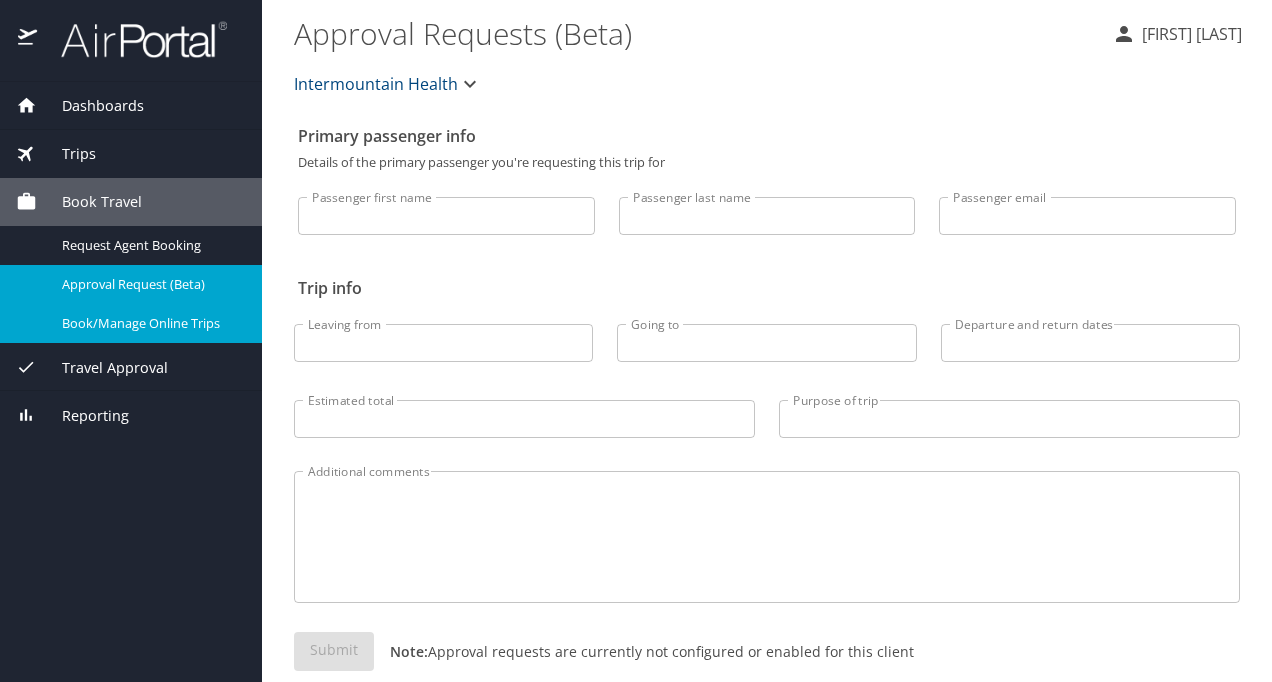 click on "Book/Manage Online Trips" at bounding box center (150, 323) 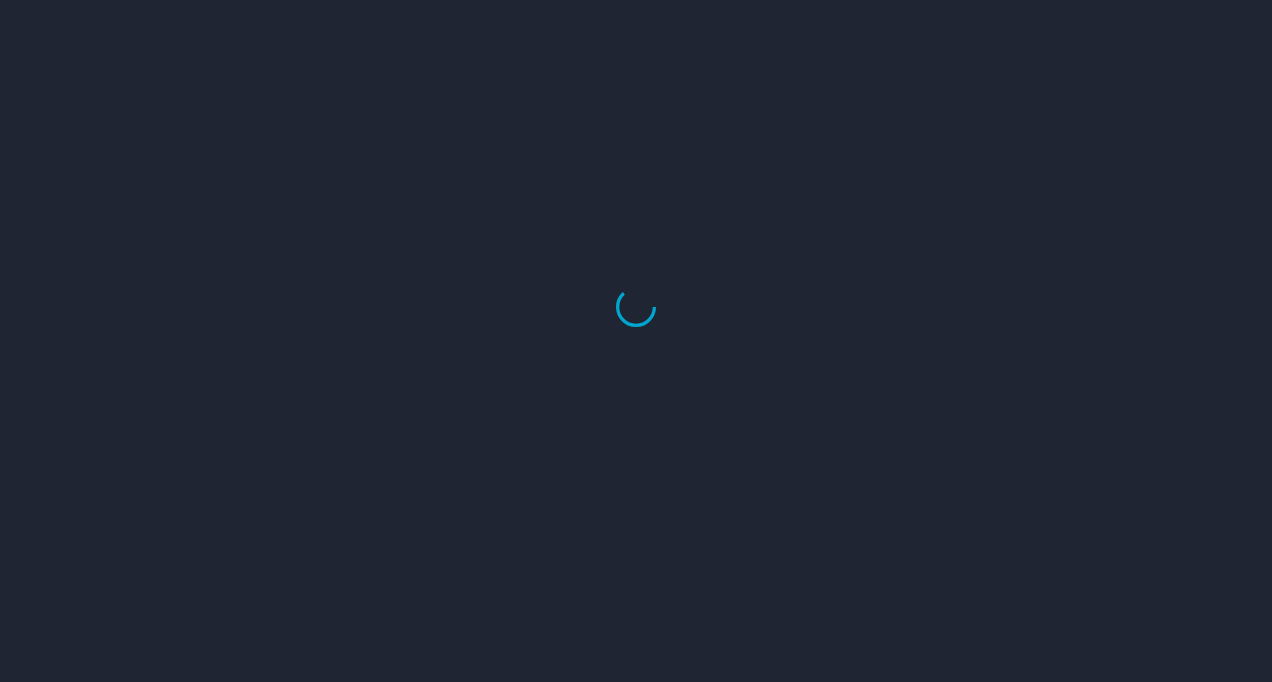 scroll, scrollTop: 0, scrollLeft: 0, axis: both 